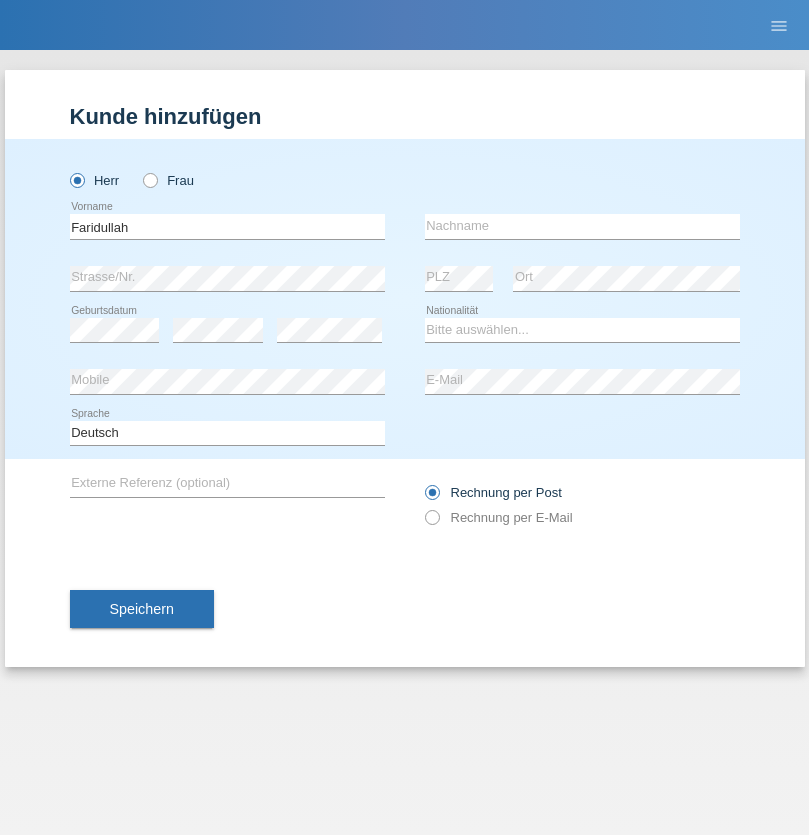 scroll, scrollTop: 0, scrollLeft: 0, axis: both 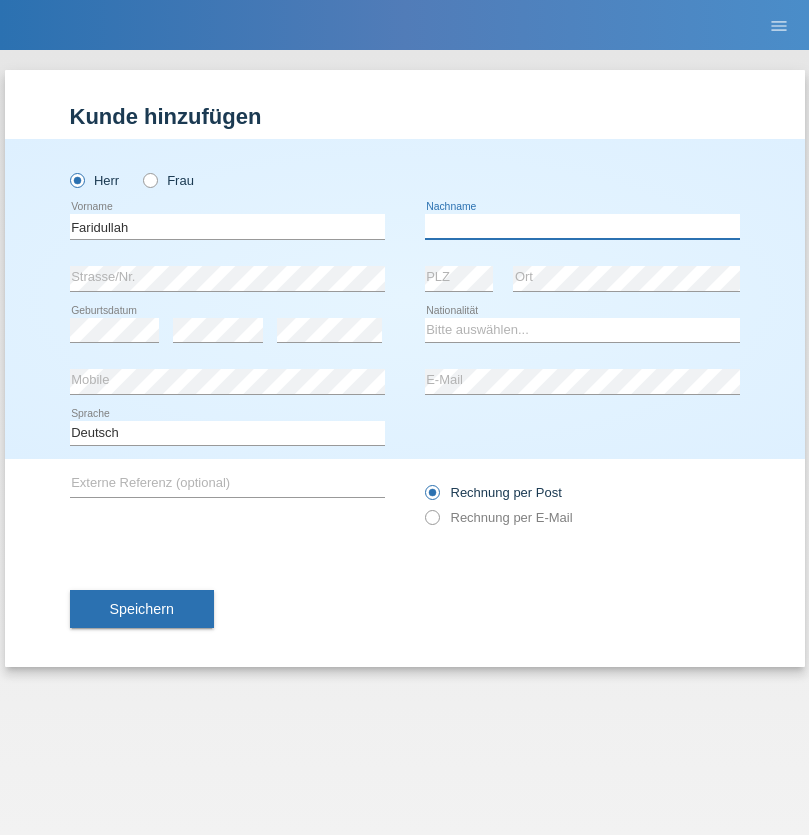 click at bounding box center (582, 226) 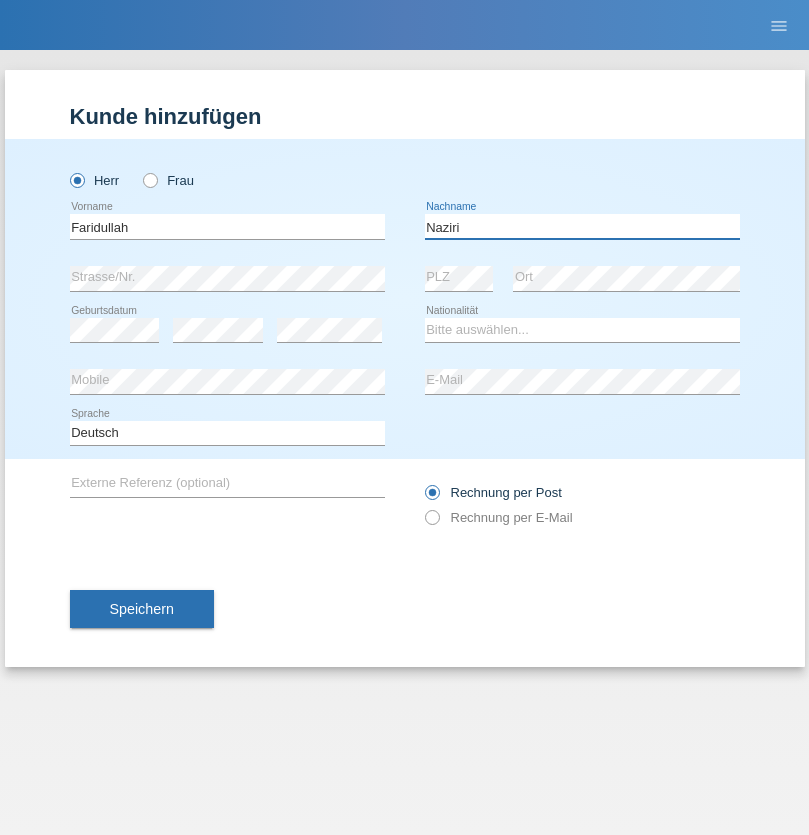 type on "Naziri" 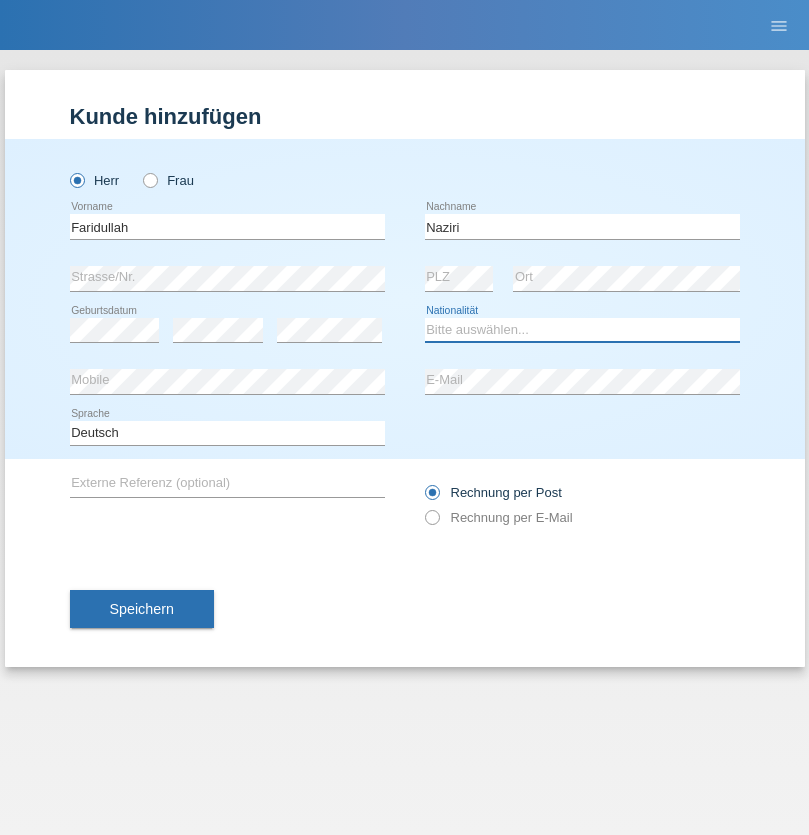 select on "AF" 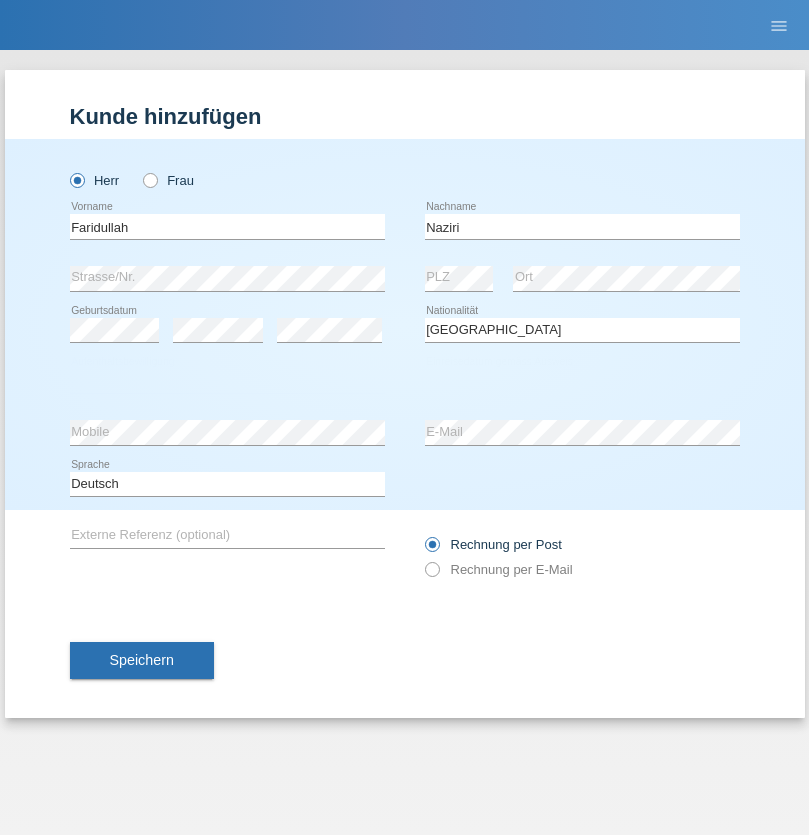 select on "C" 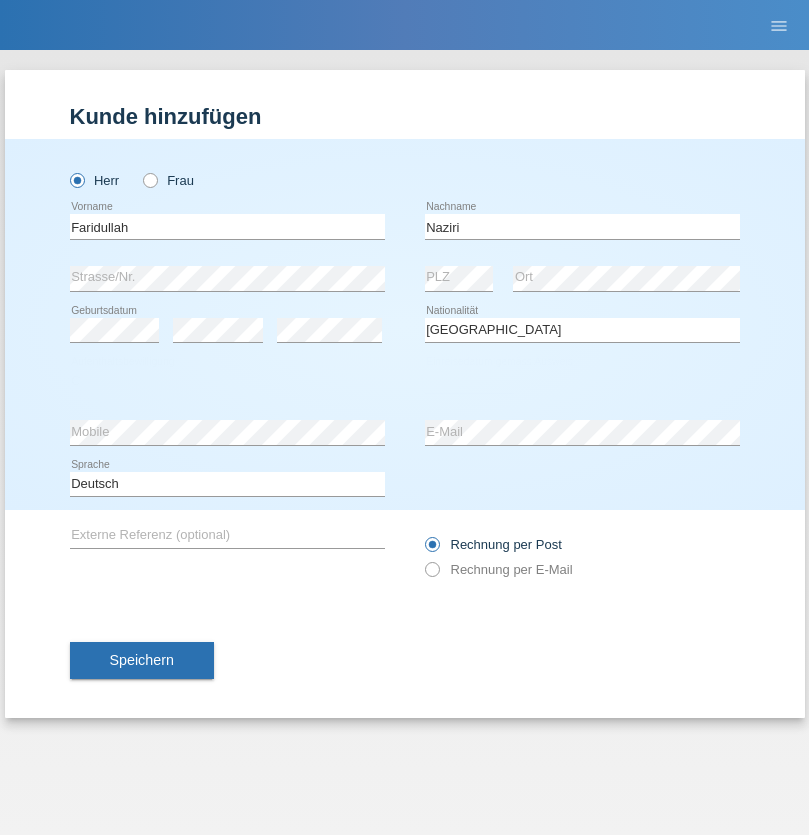 select on "13" 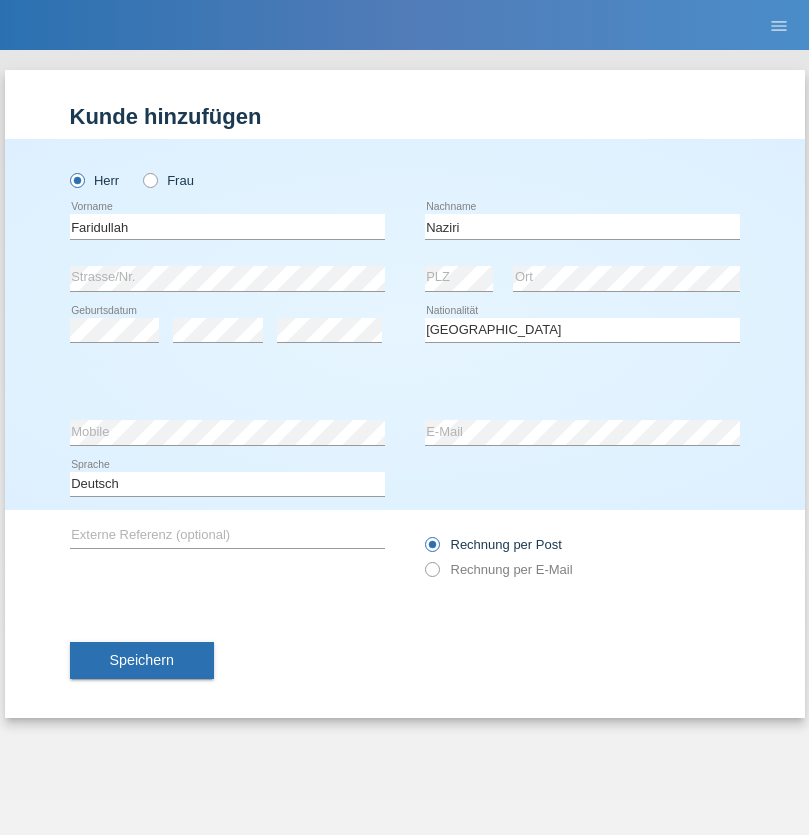 select on "01" 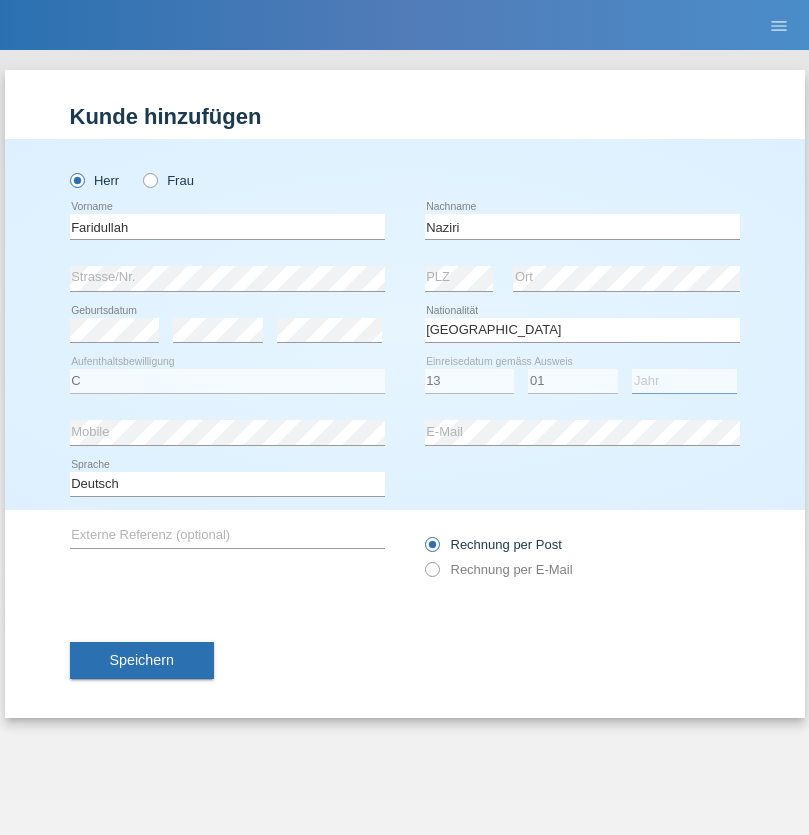 select on "2005" 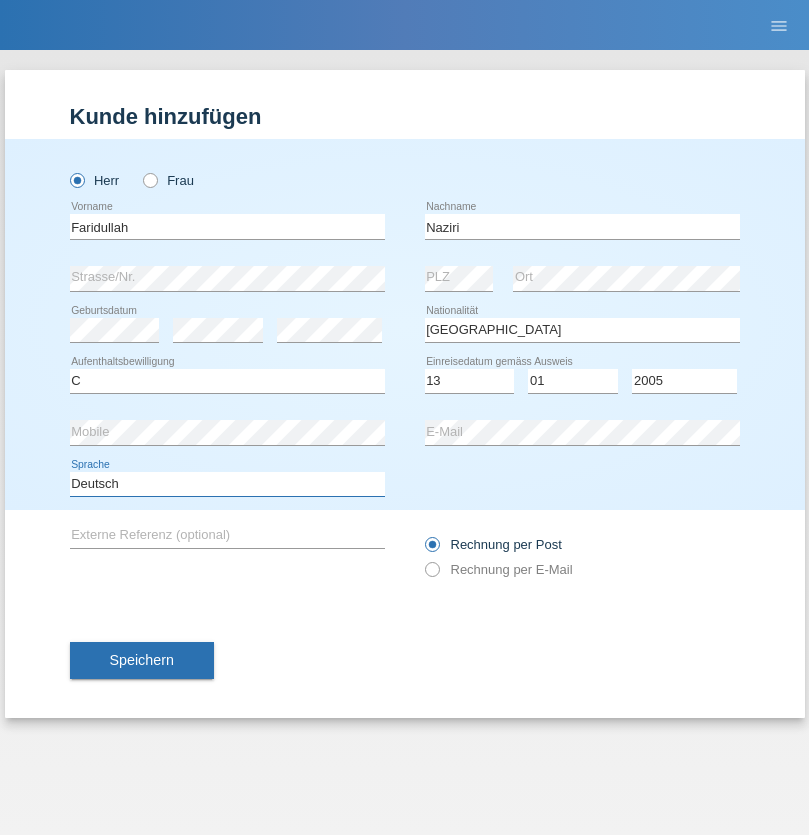 select on "en" 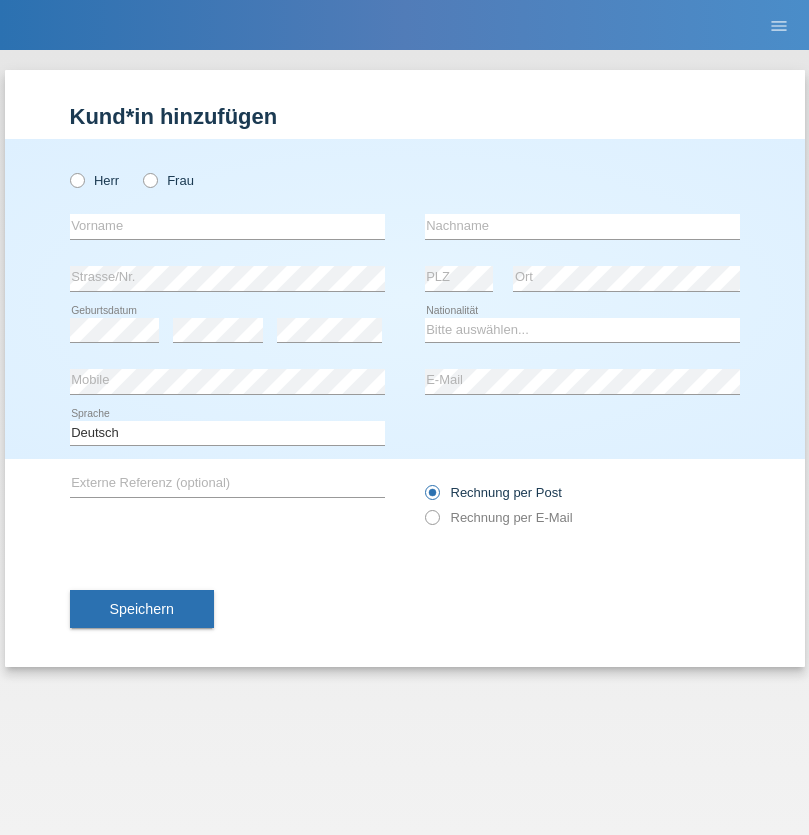 scroll, scrollTop: 0, scrollLeft: 0, axis: both 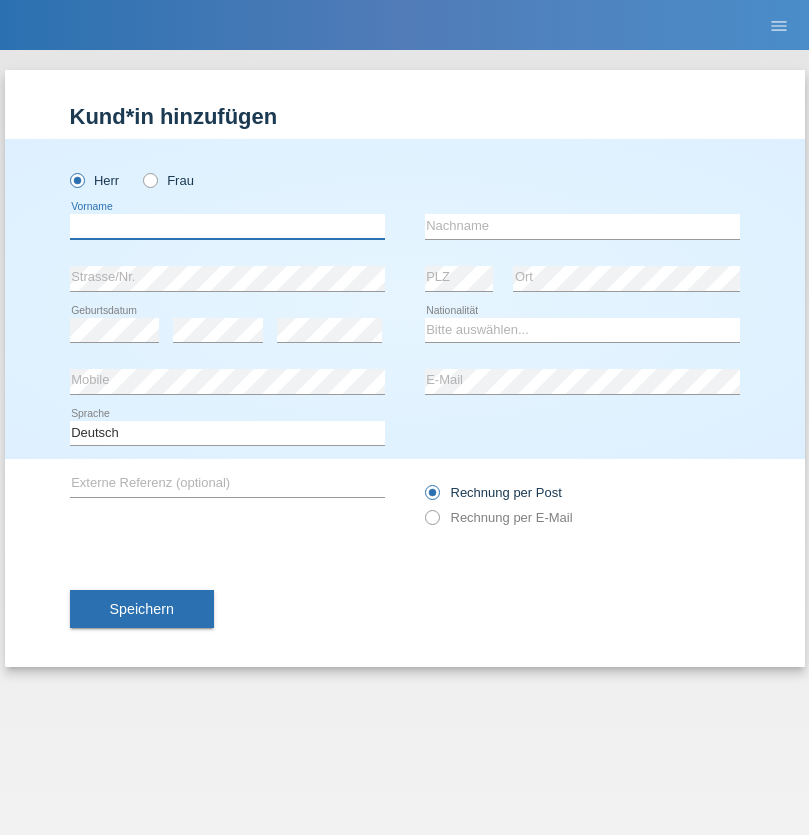 click at bounding box center (227, 226) 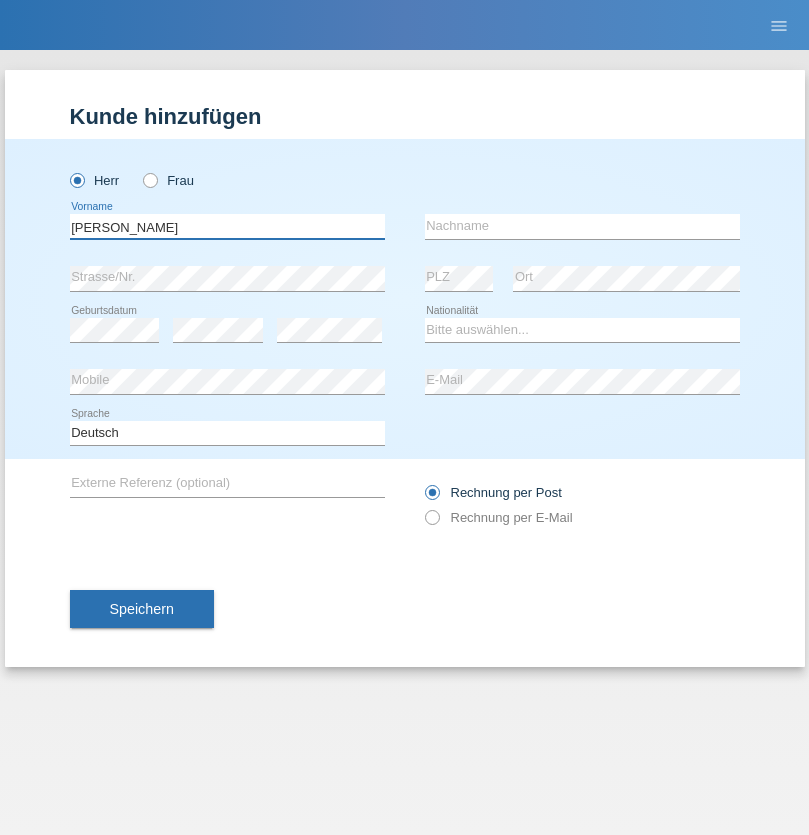 type on "[PERSON_NAME]" 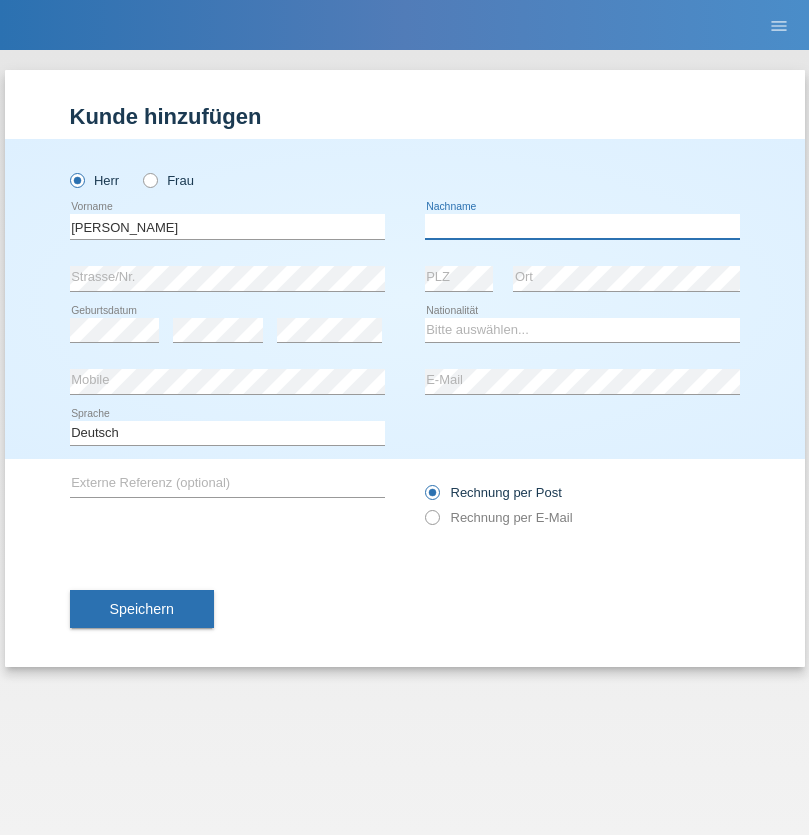 click at bounding box center [582, 226] 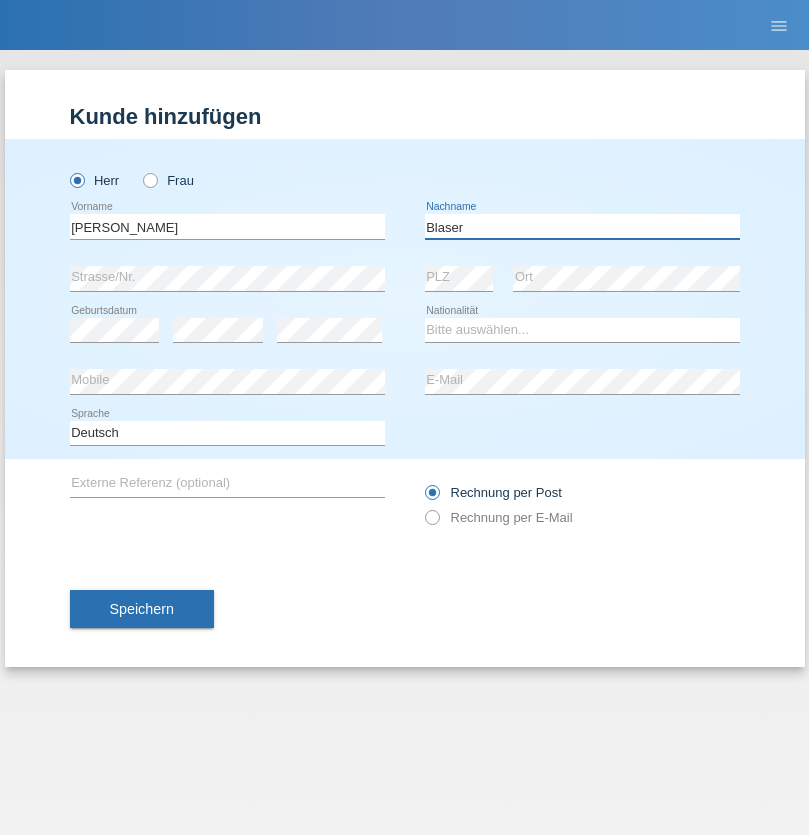 type on "Blaser" 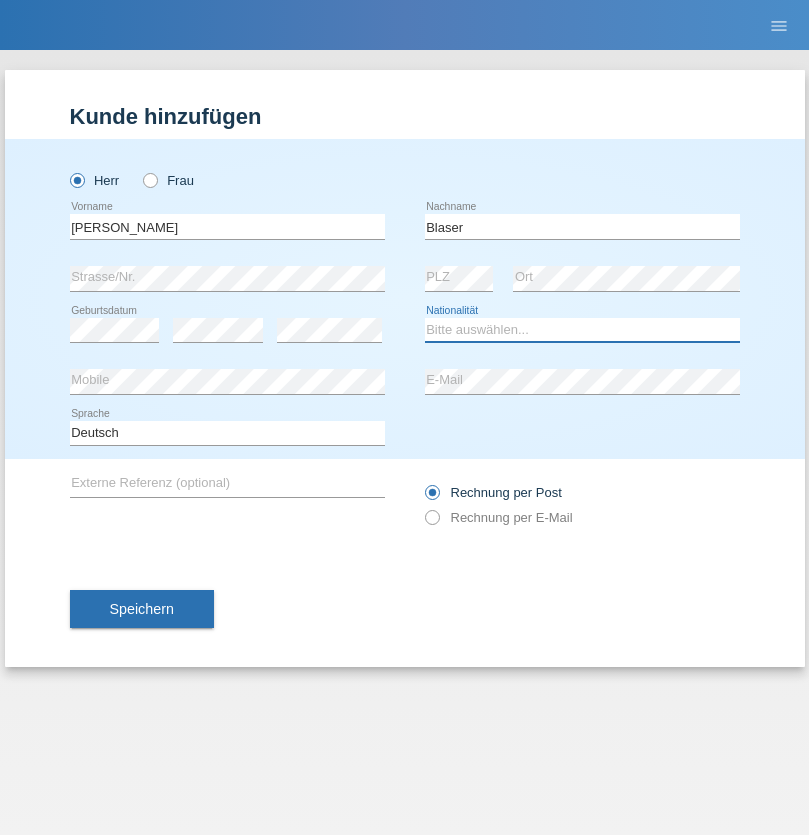 select on "CH" 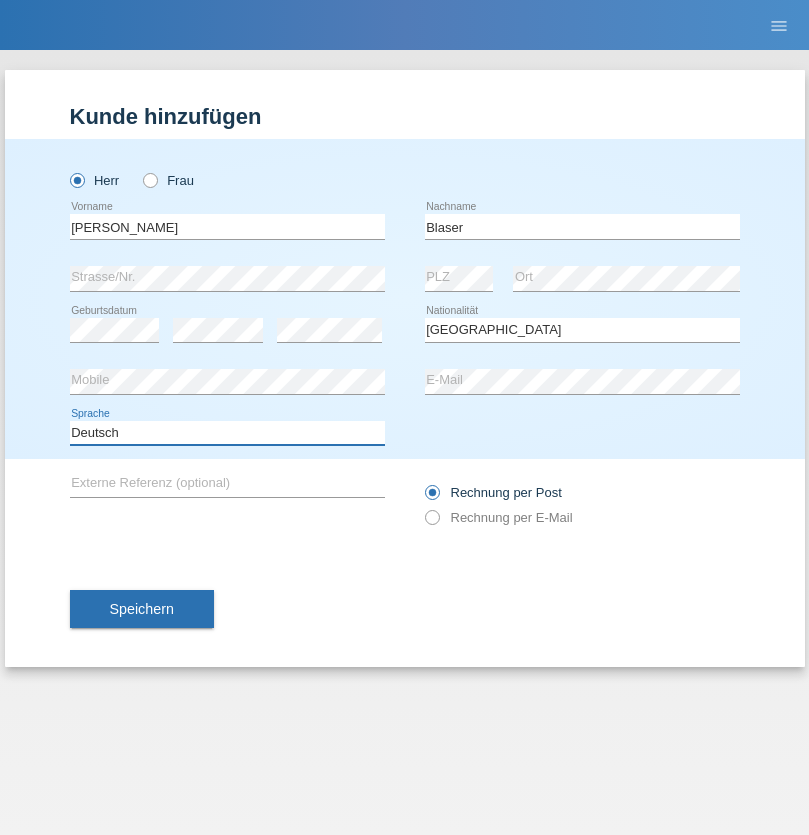 select on "en" 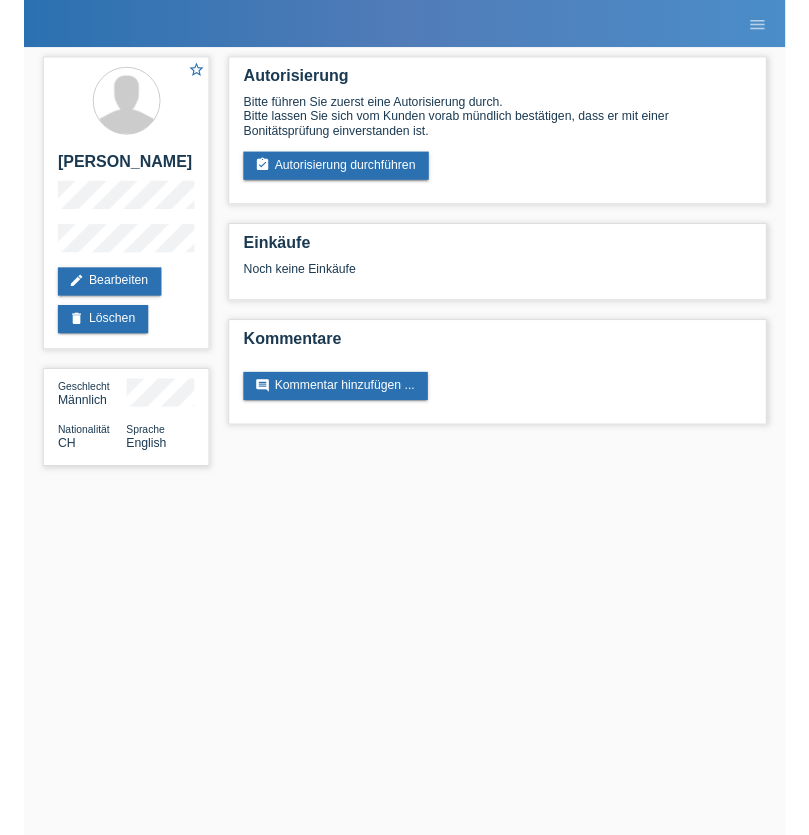 scroll, scrollTop: 0, scrollLeft: 0, axis: both 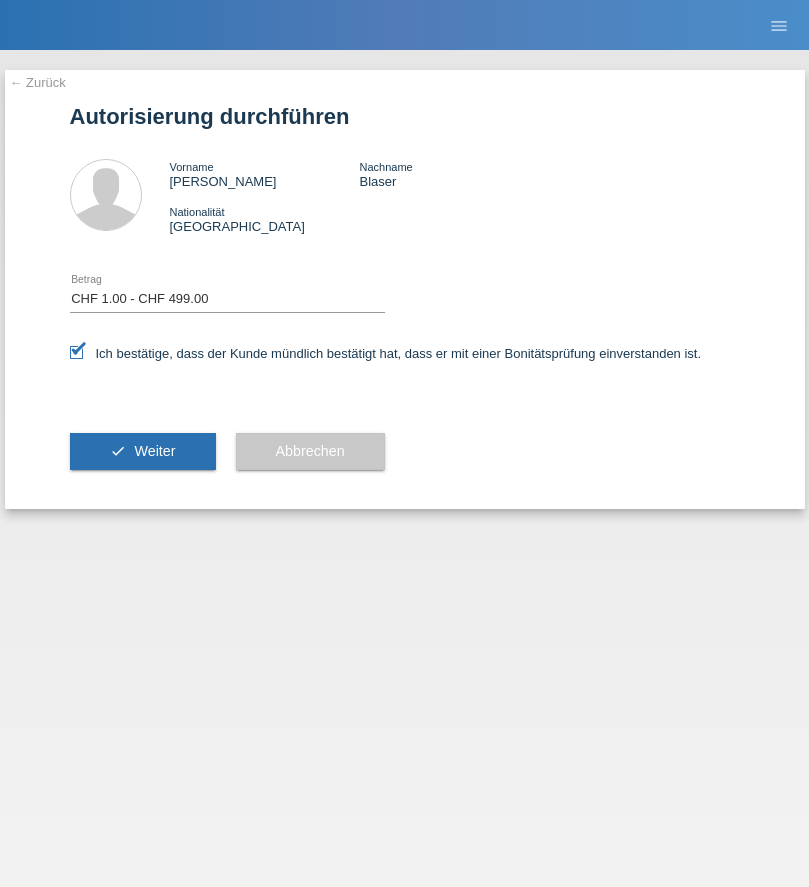 select on "1" 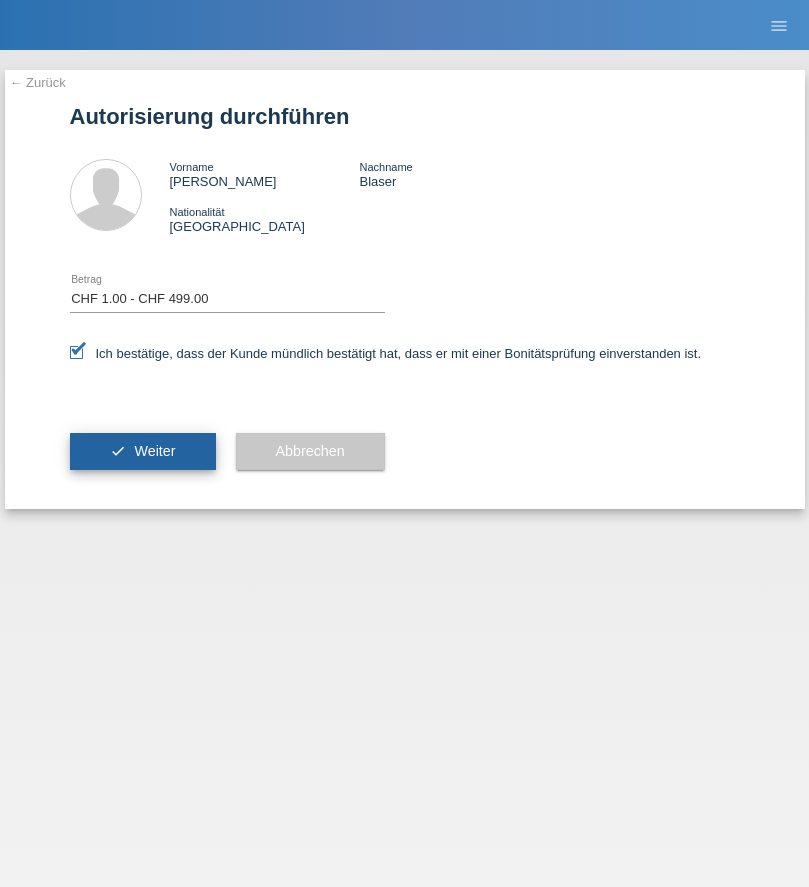 click on "Weiter" at bounding box center [154, 451] 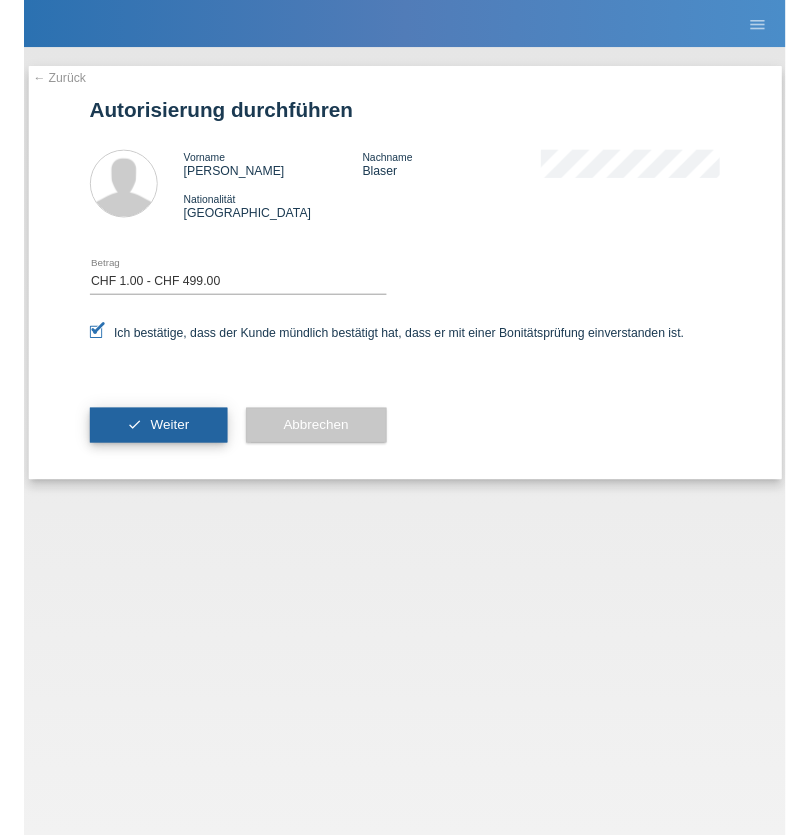 scroll, scrollTop: 0, scrollLeft: 0, axis: both 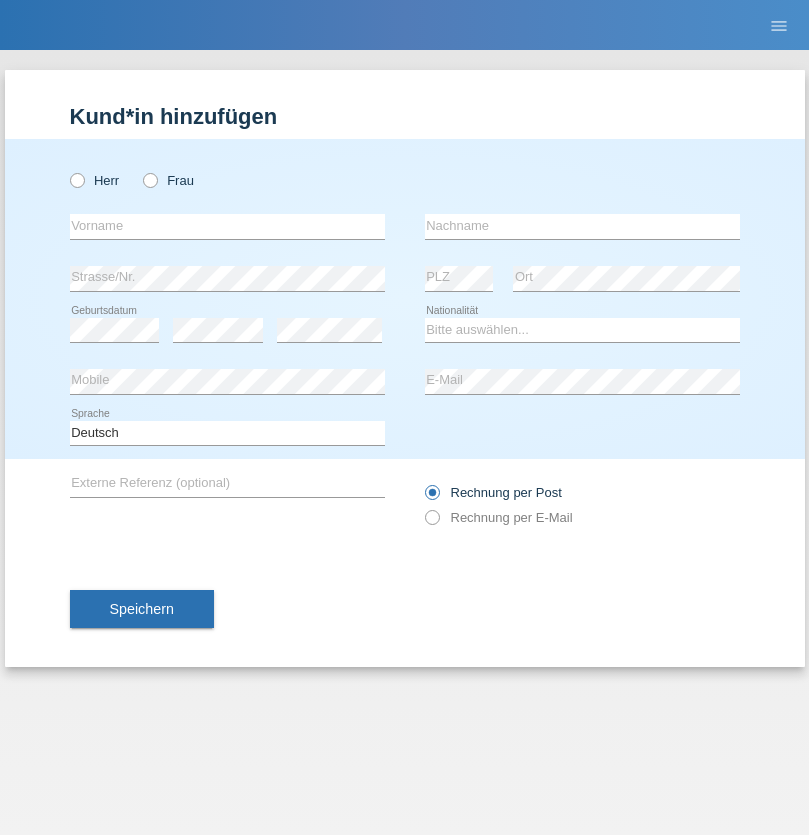 radio on "true" 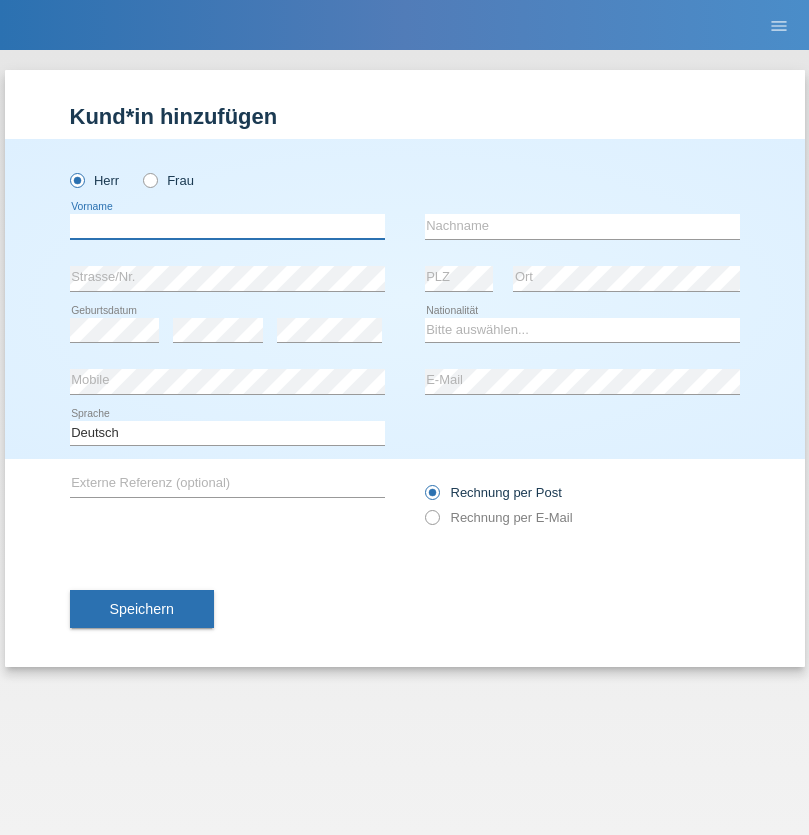 click at bounding box center [227, 226] 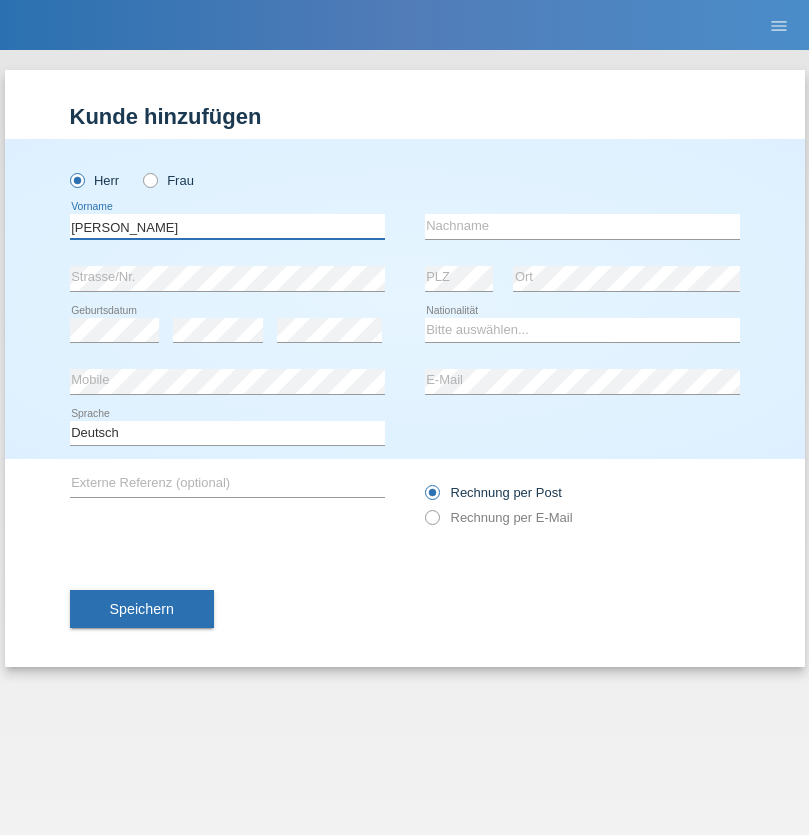 type on "Marcel" 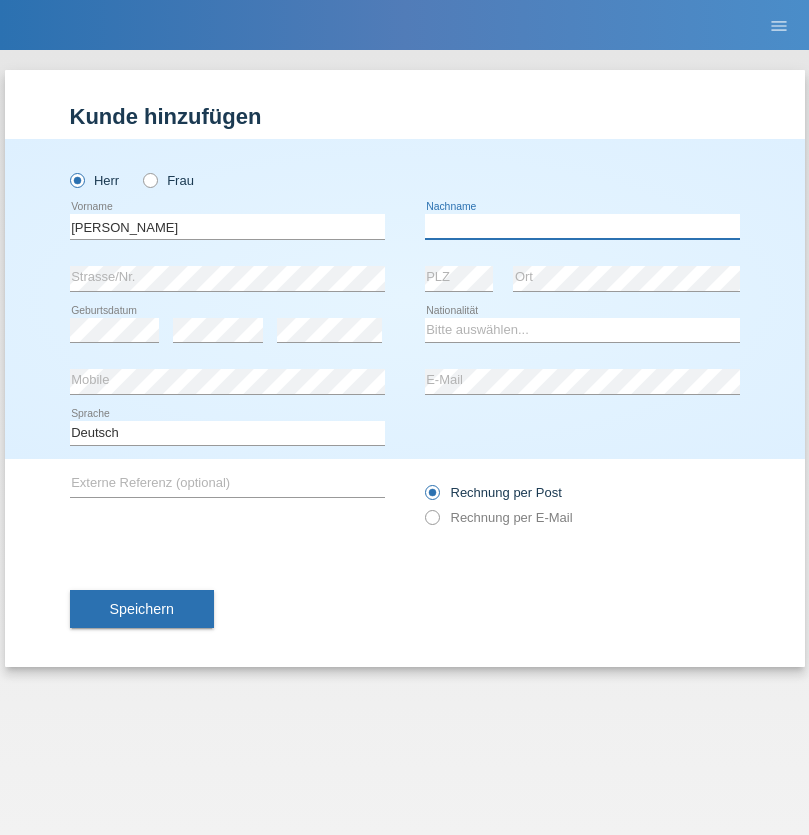 click at bounding box center [582, 226] 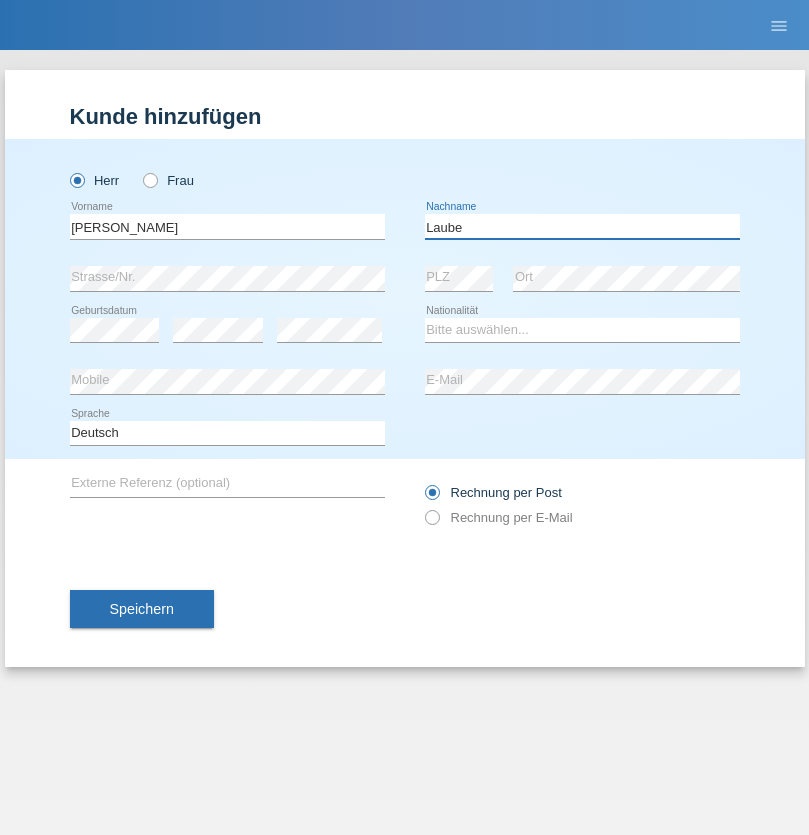 type on "Laube" 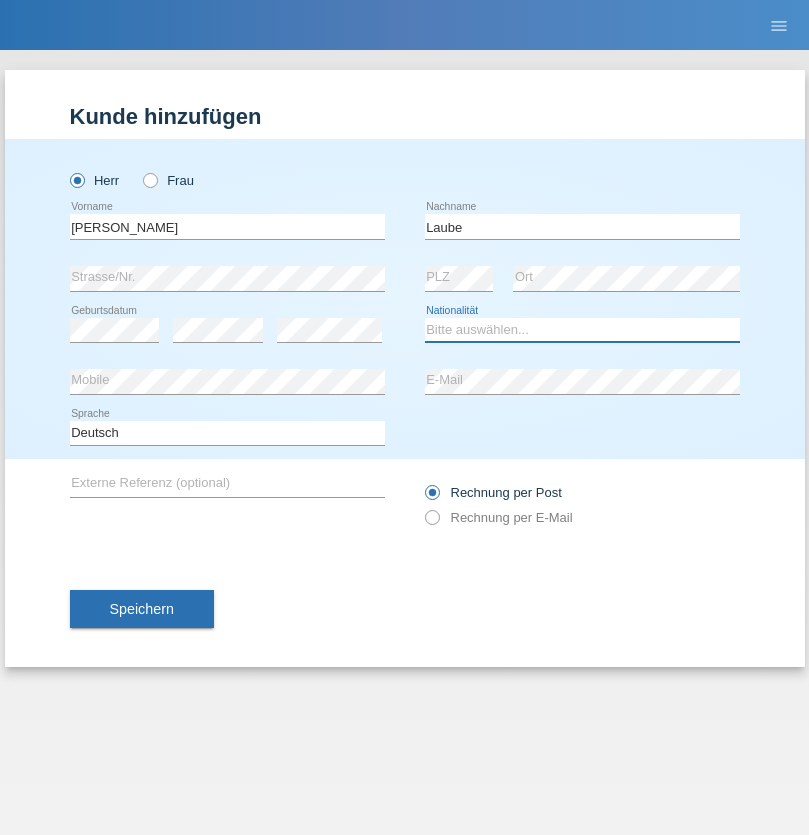 select on "DE" 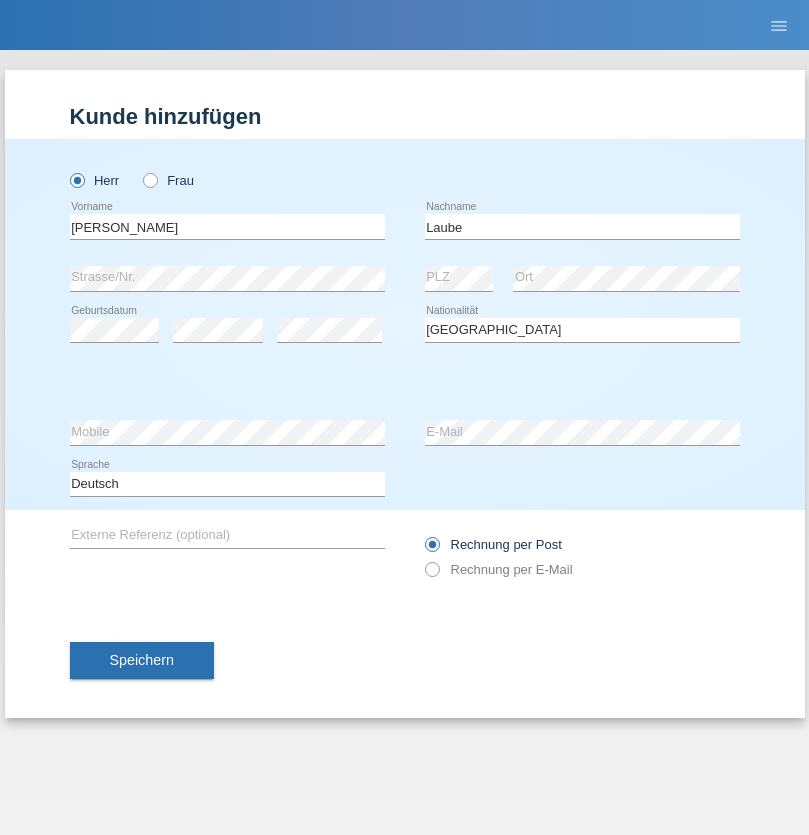 select on "C" 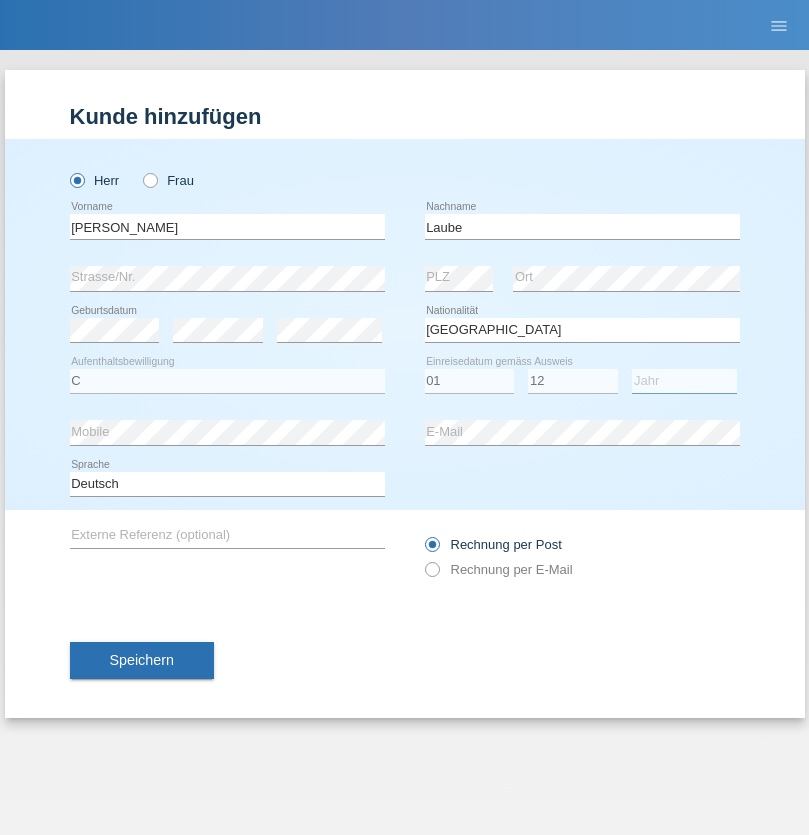 select on "2012" 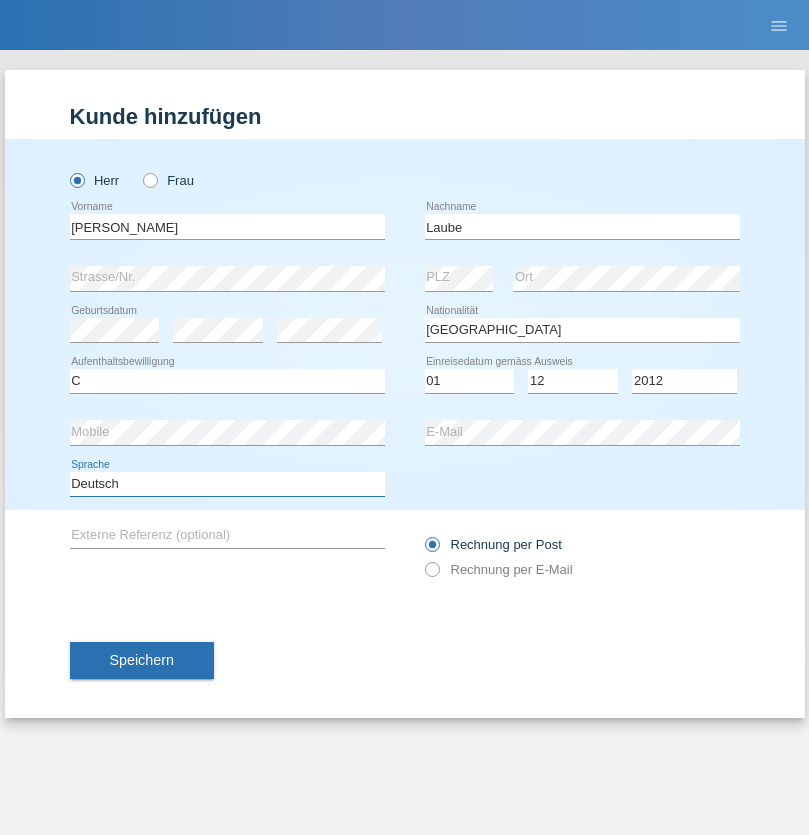 select on "en" 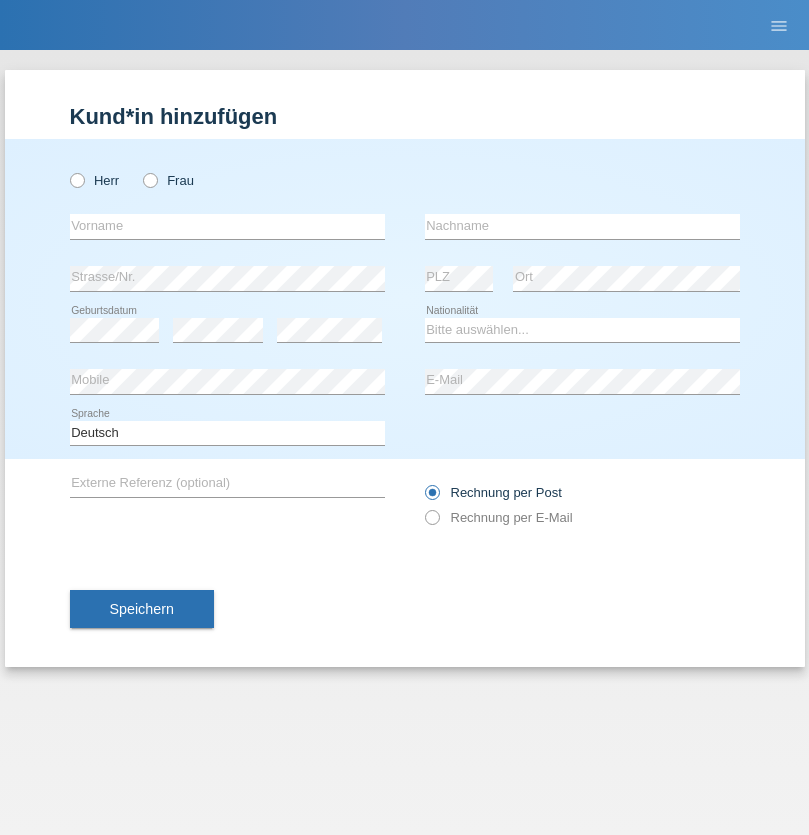 scroll, scrollTop: 0, scrollLeft: 0, axis: both 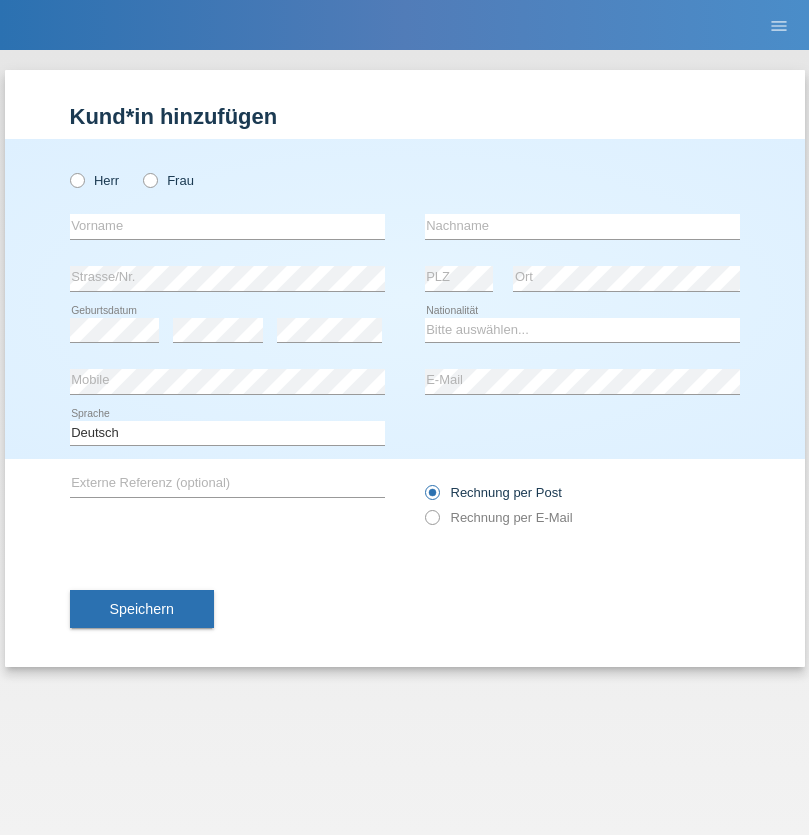 radio on "true" 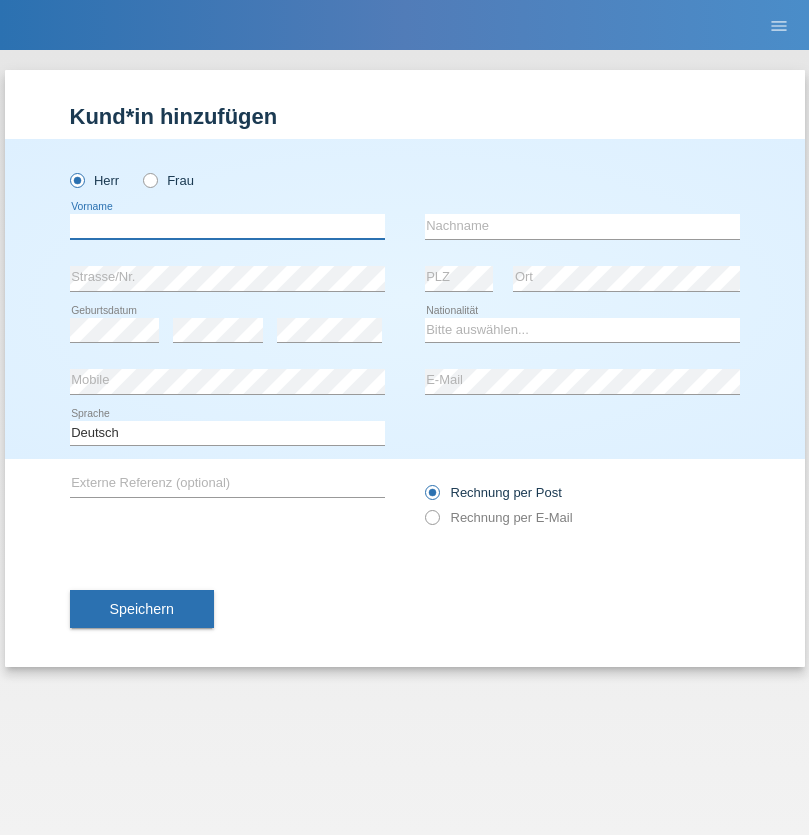 click at bounding box center [227, 226] 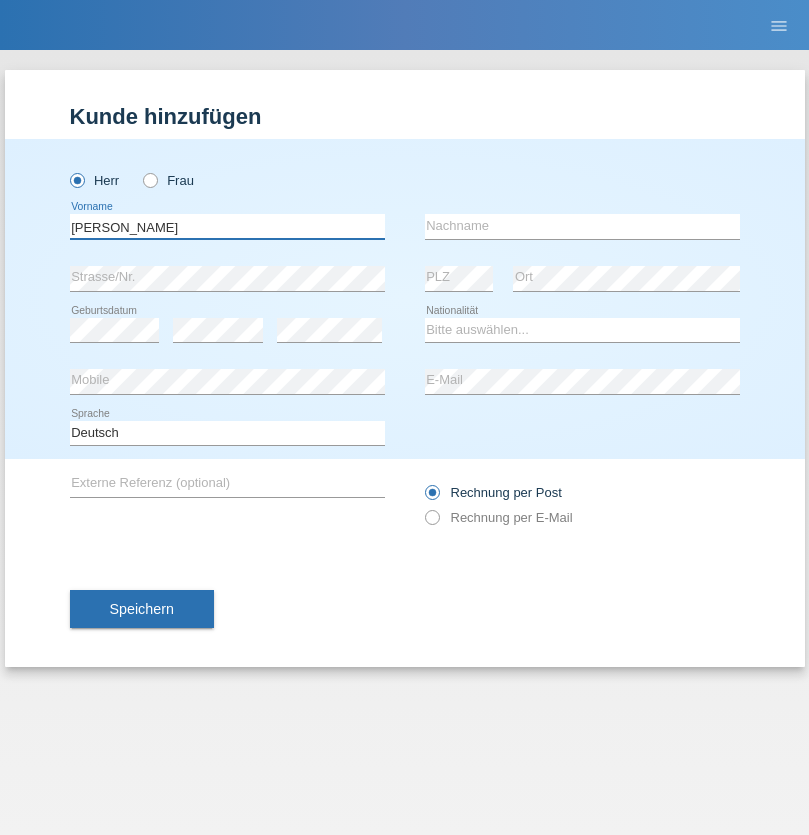 type on "[PERSON_NAME]" 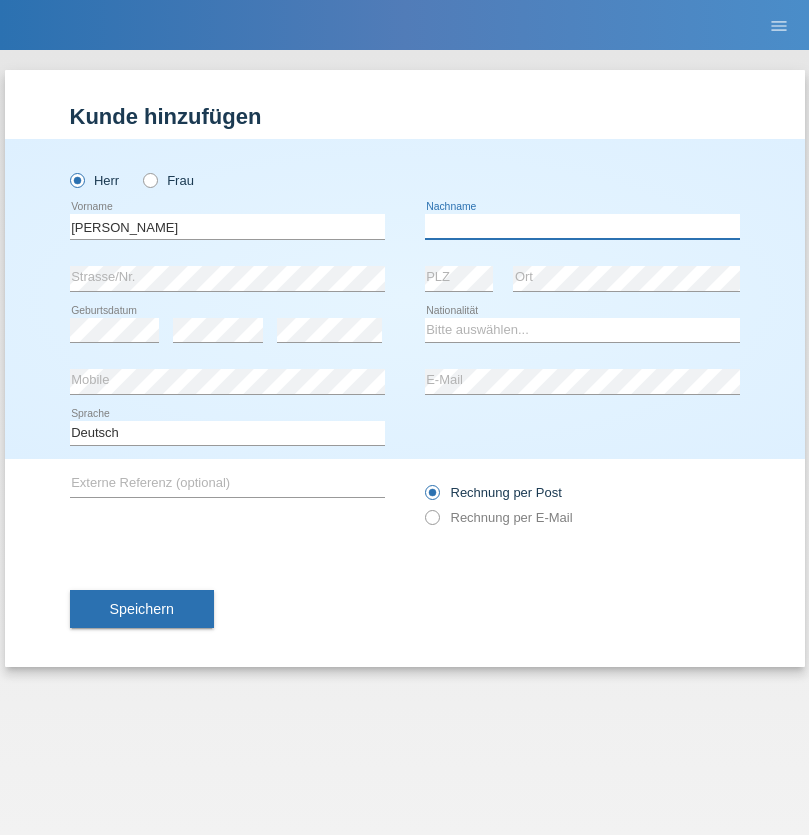 click at bounding box center (582, 226) 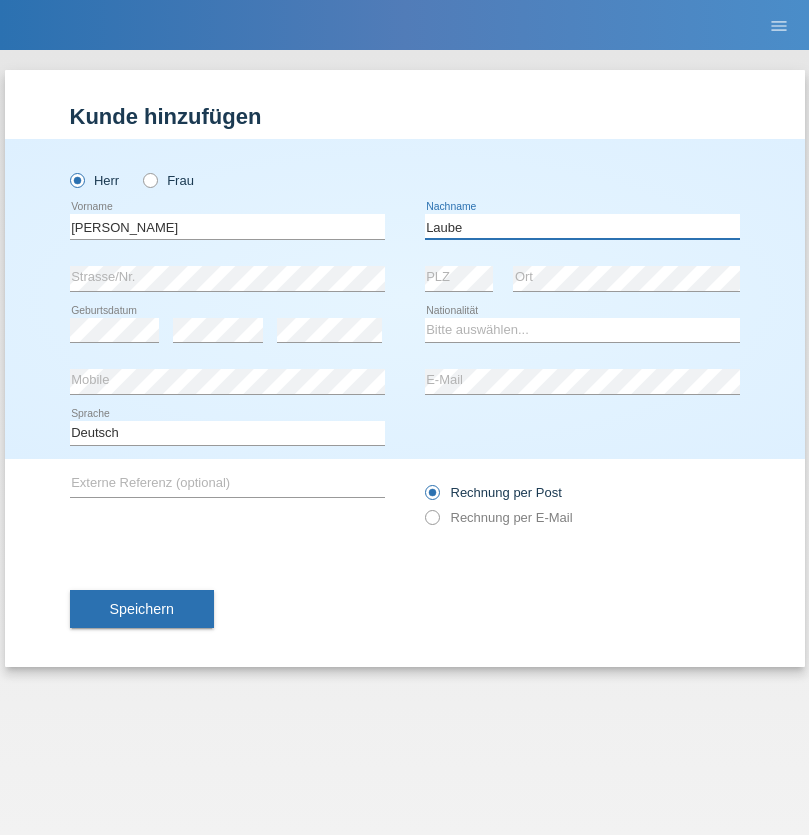 type on "Laube" 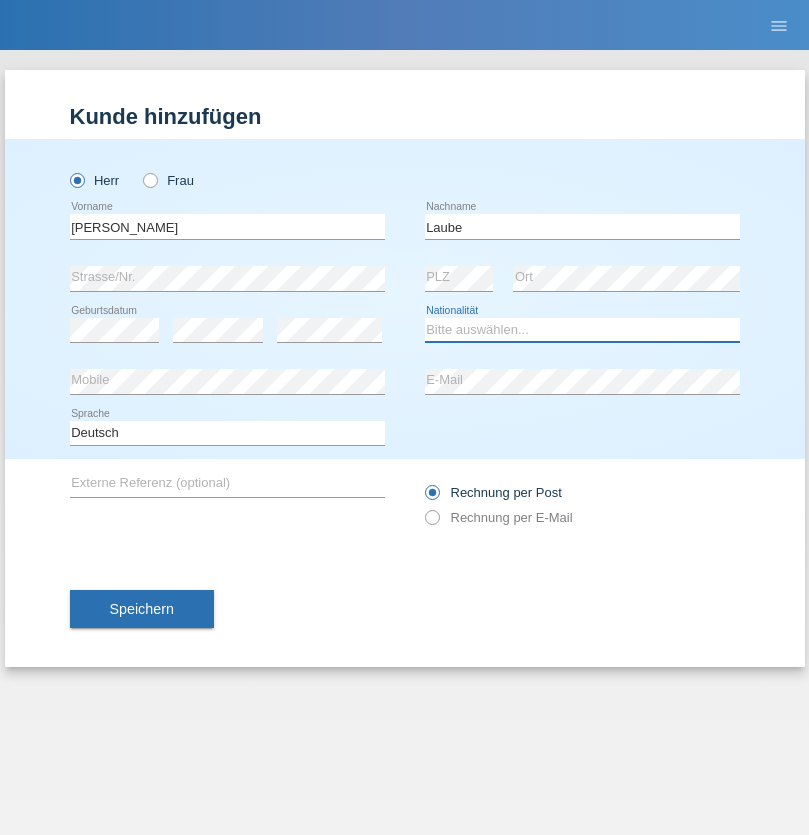select on "DE" 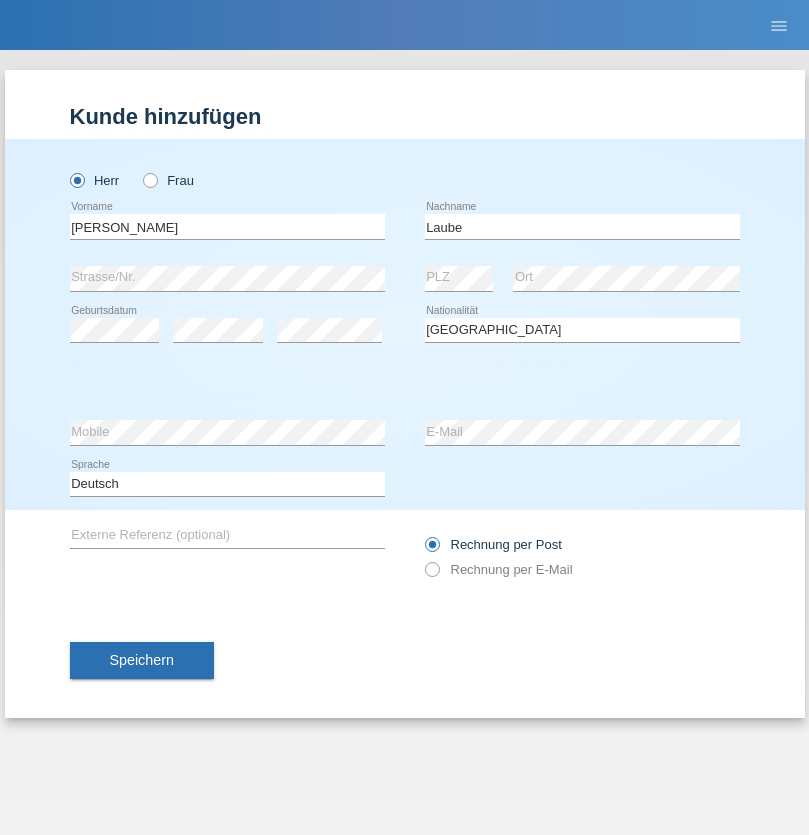 select on "C" 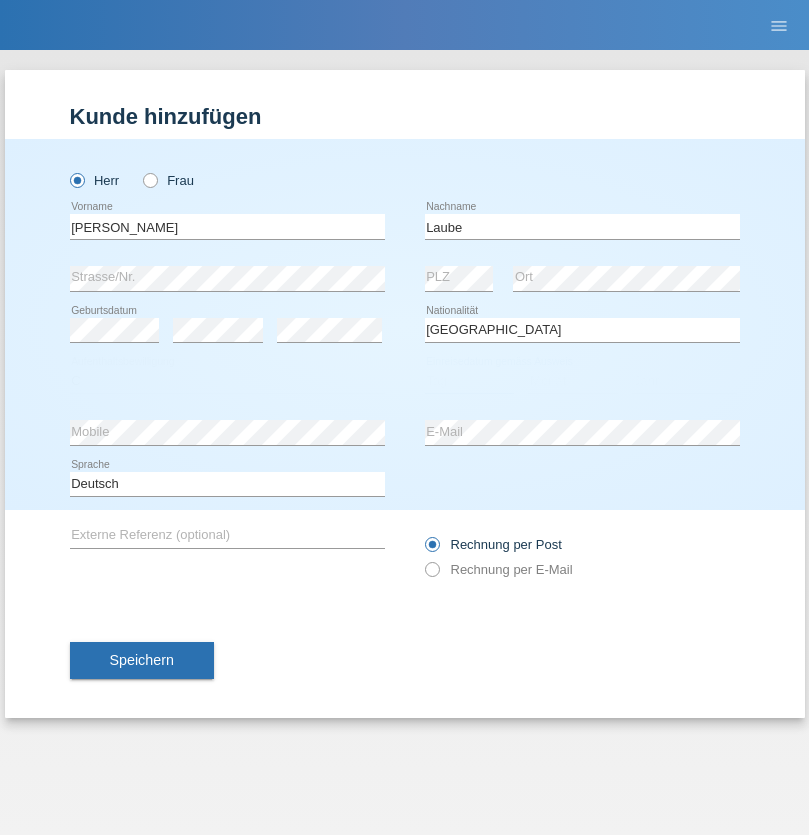 select on "01" 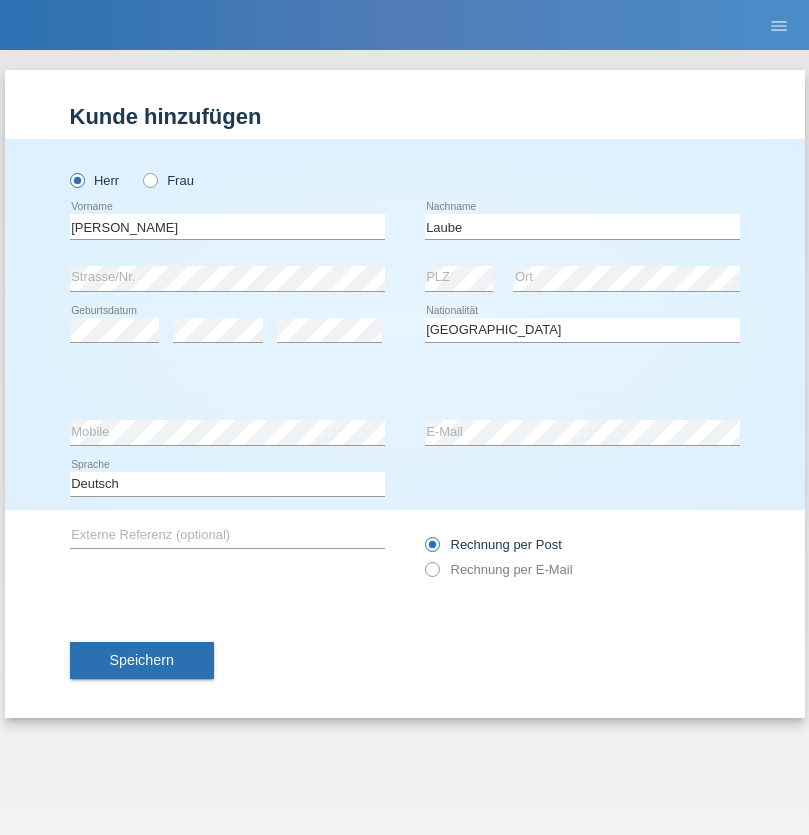 select on "12" 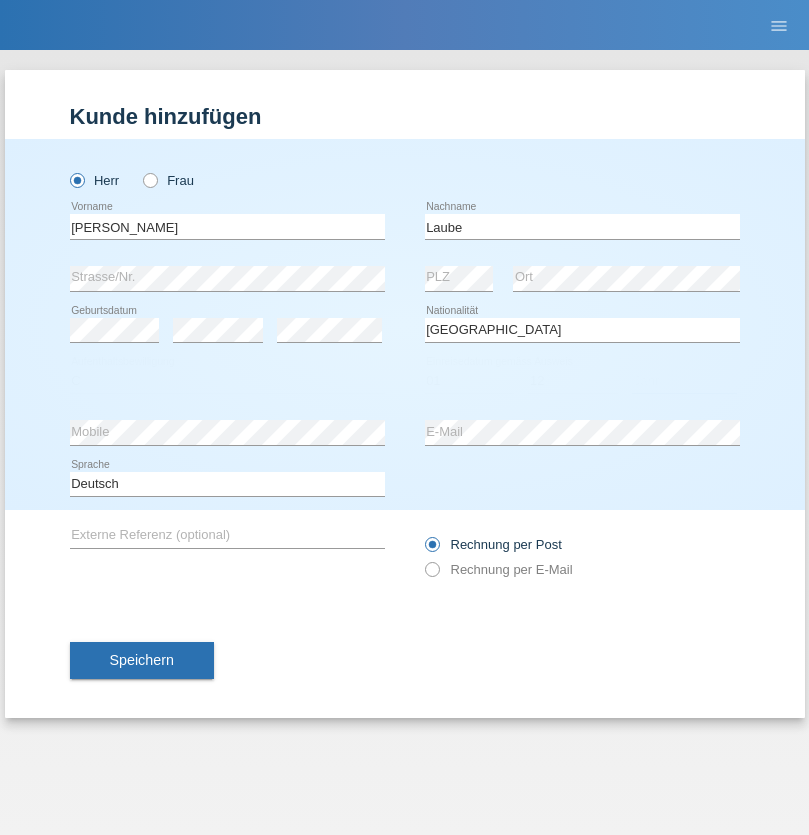 select on "2012" 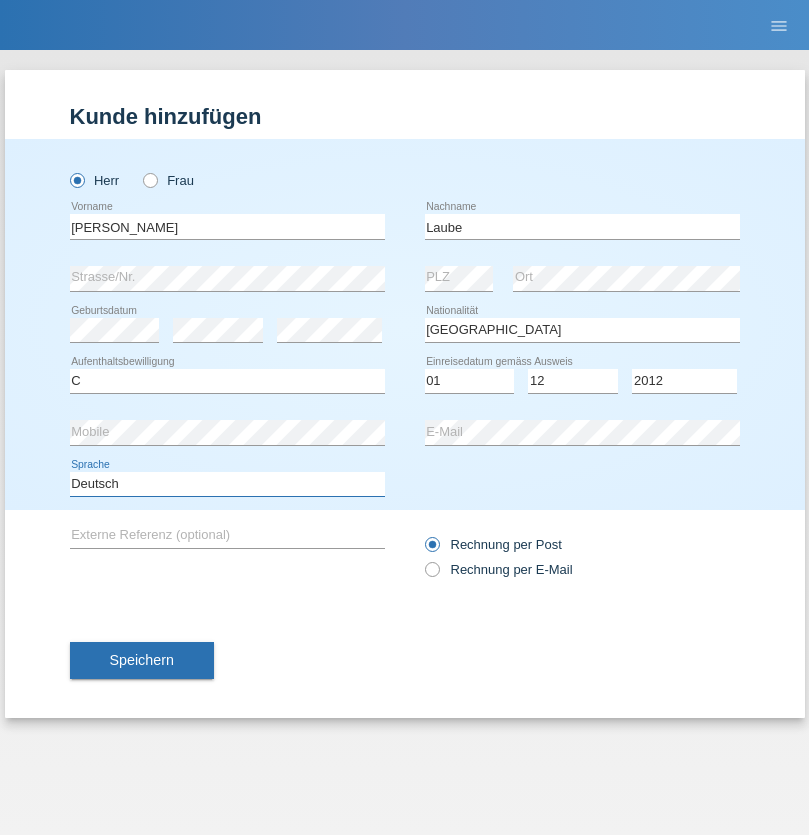 select on "en" 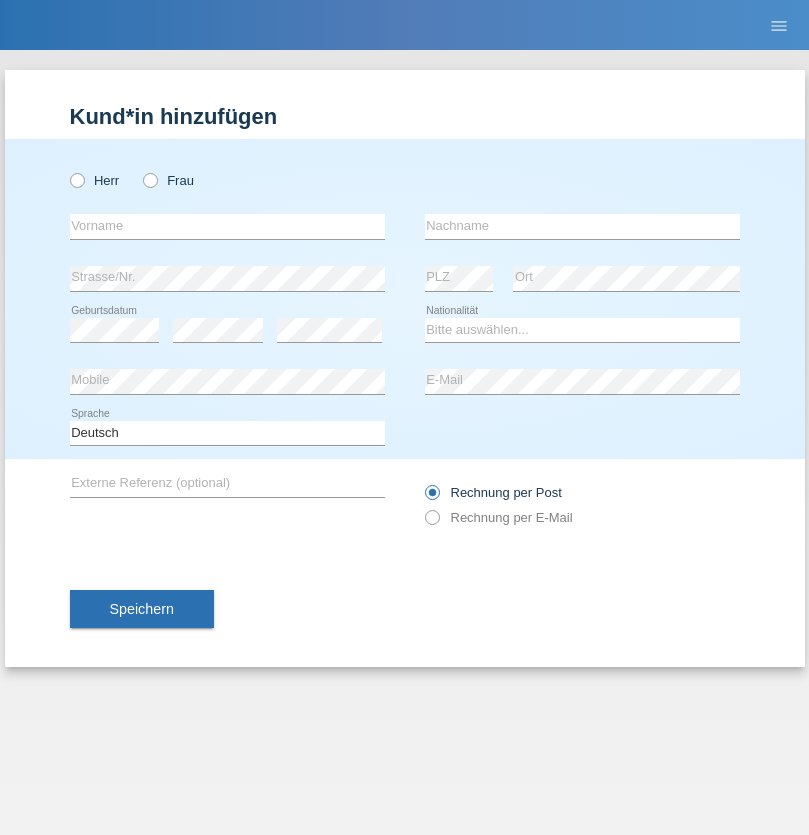 scroll, scrollTop: 0, scrollLeft: 0, axis: both 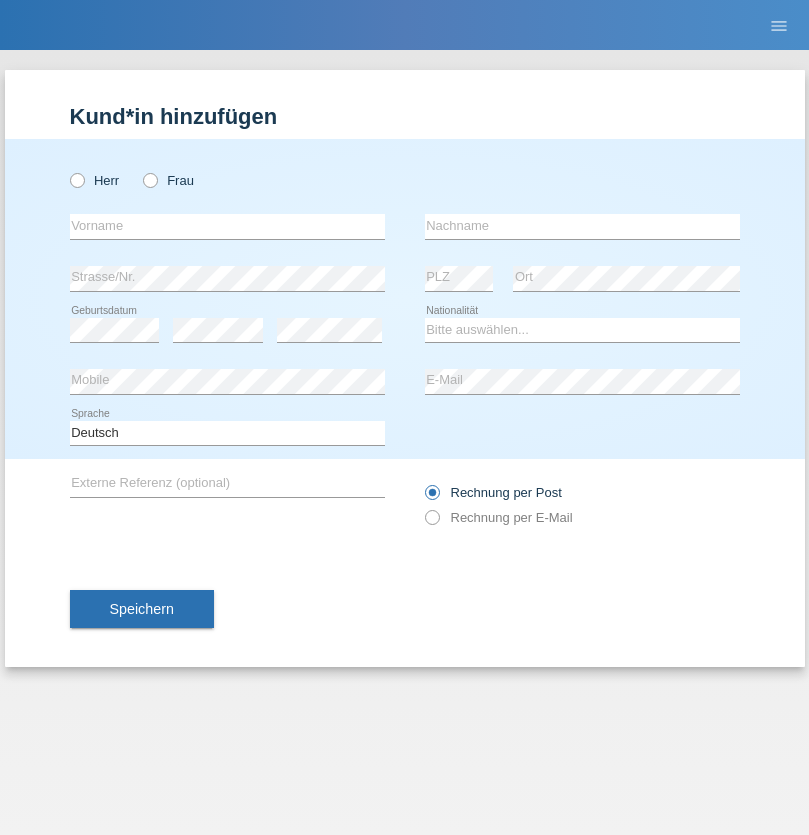 radio on "true" 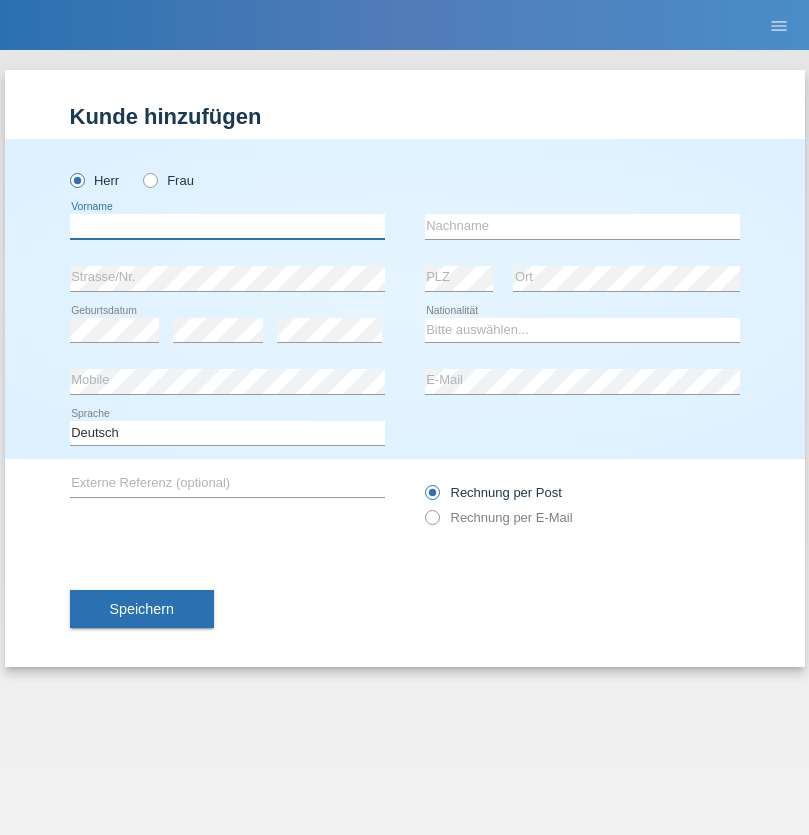 click at bounding box center [227, 226] 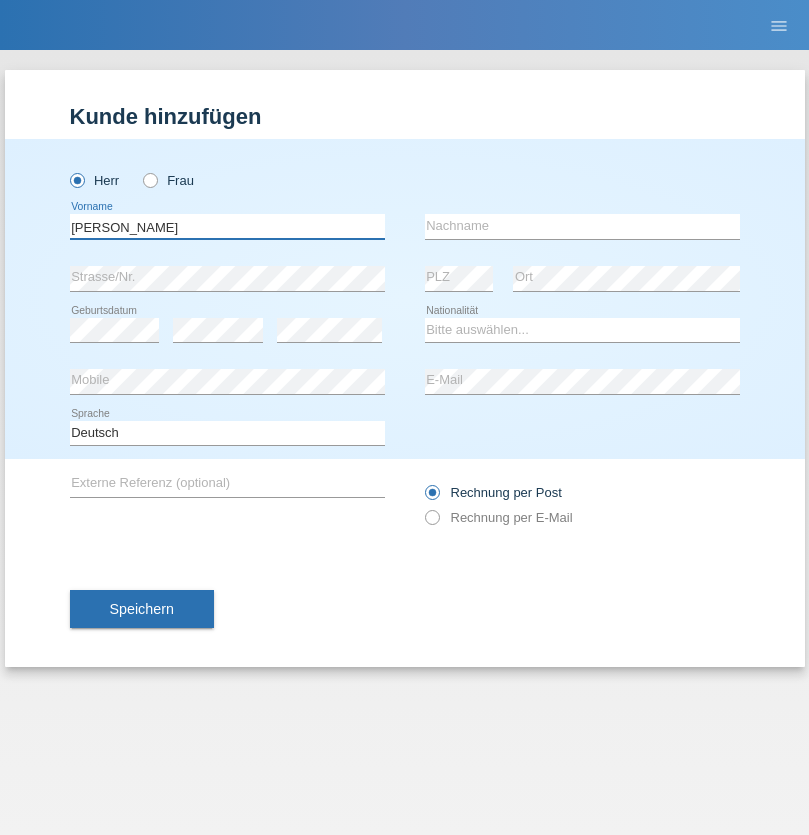 type on "[PERSON_NAME]" 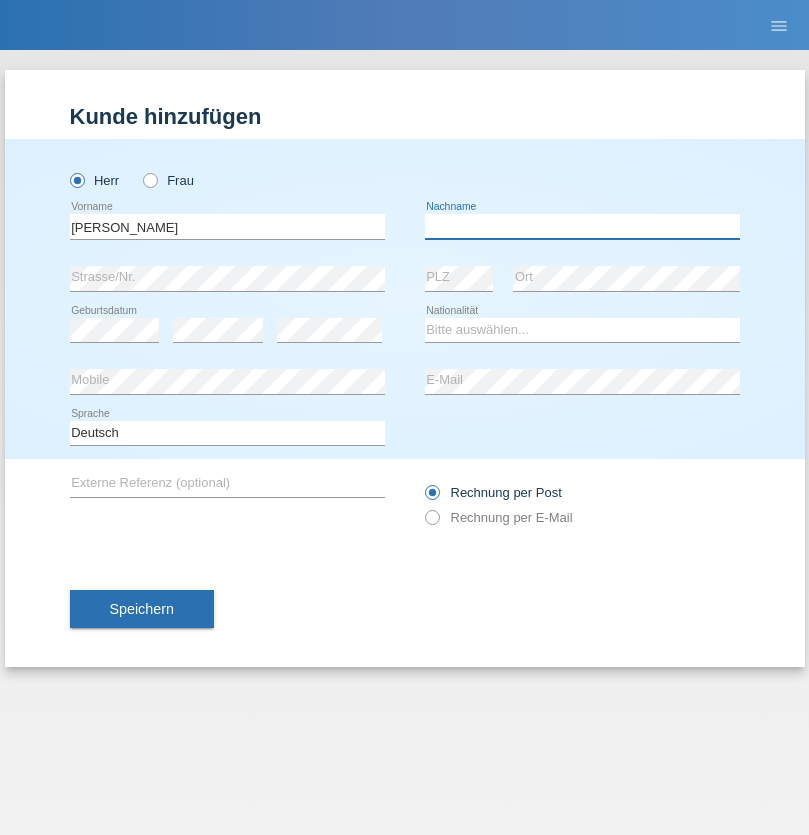 click at bounding box center [582, 226] 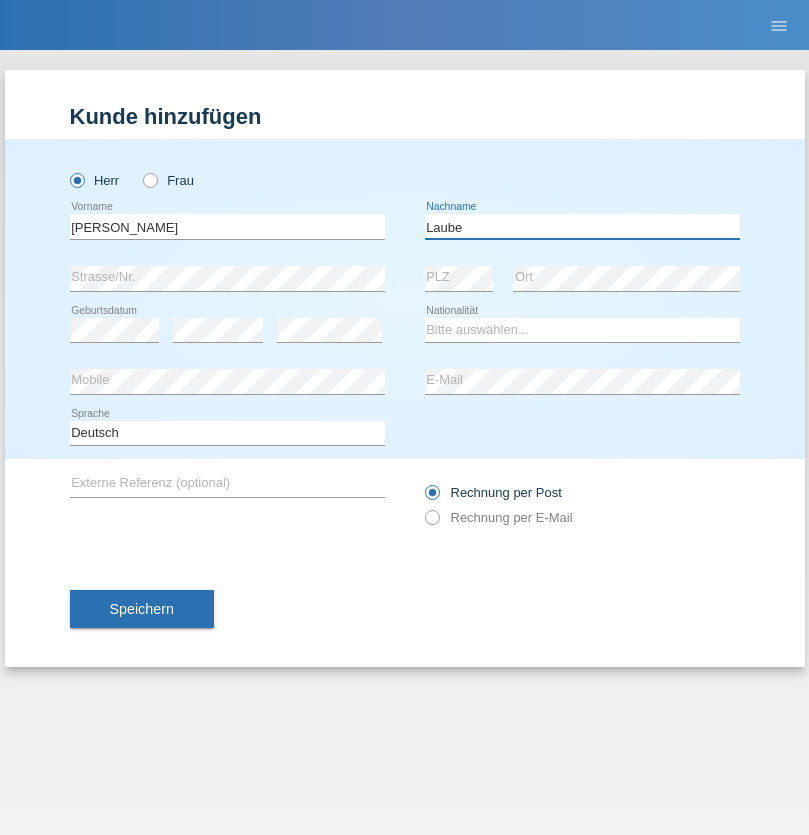 type on "Laube" 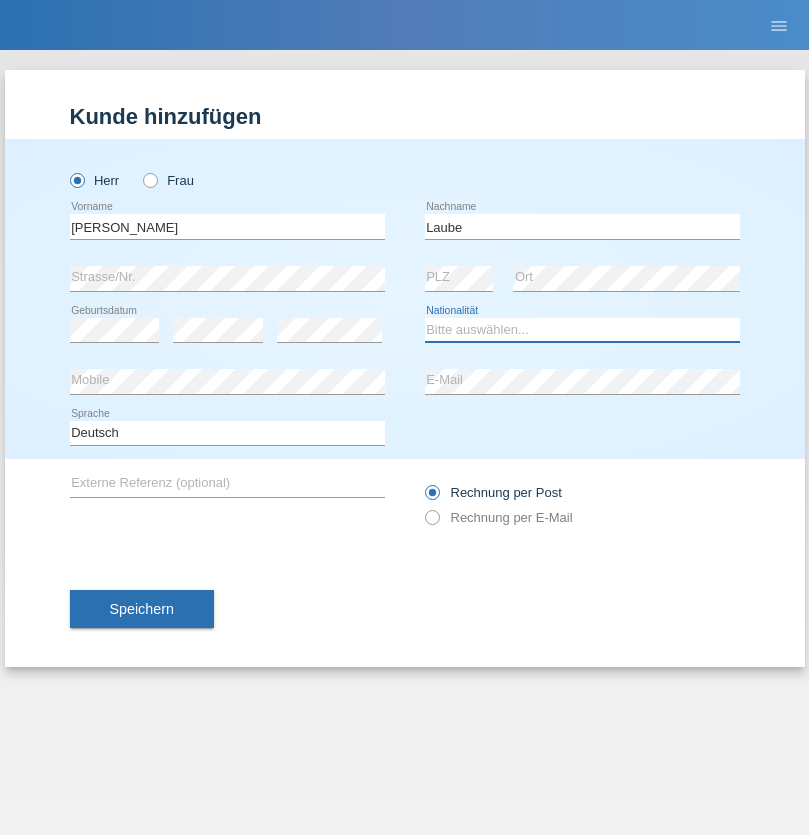 select on "DE" 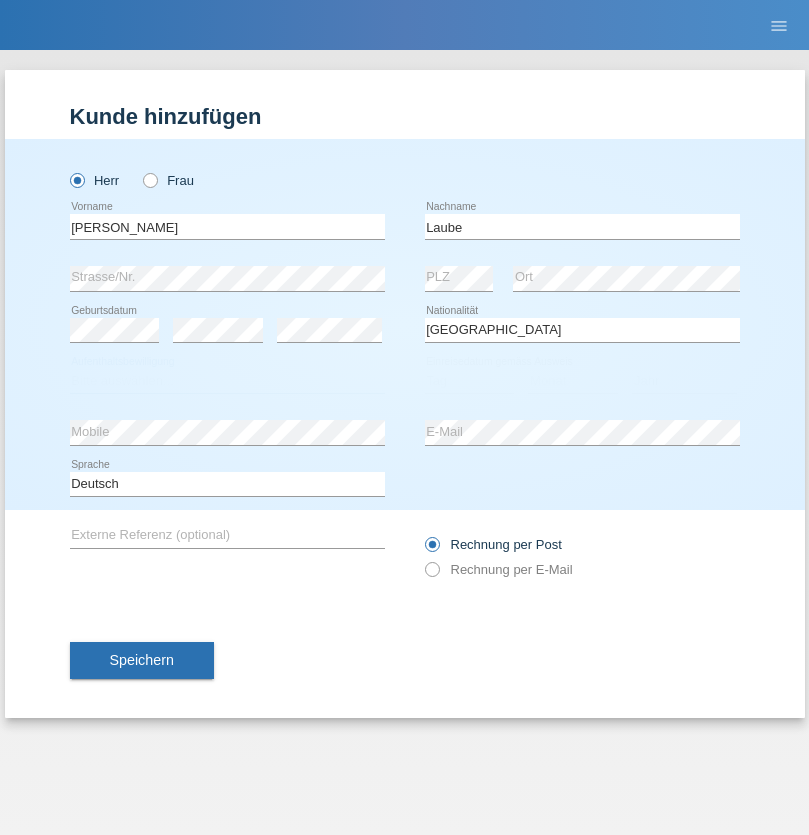select on "C" 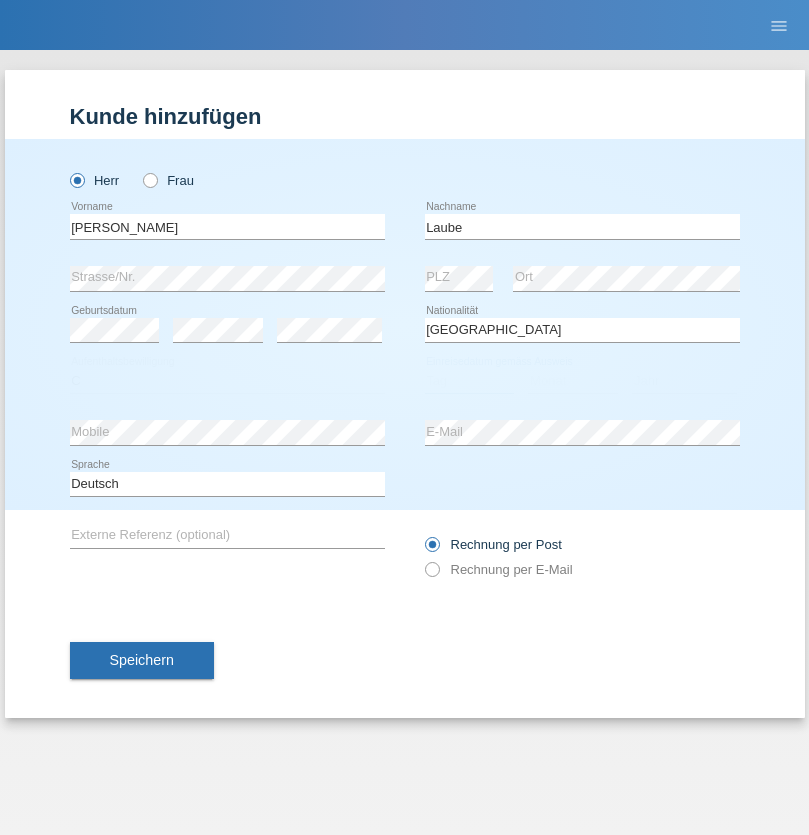 select on "23" 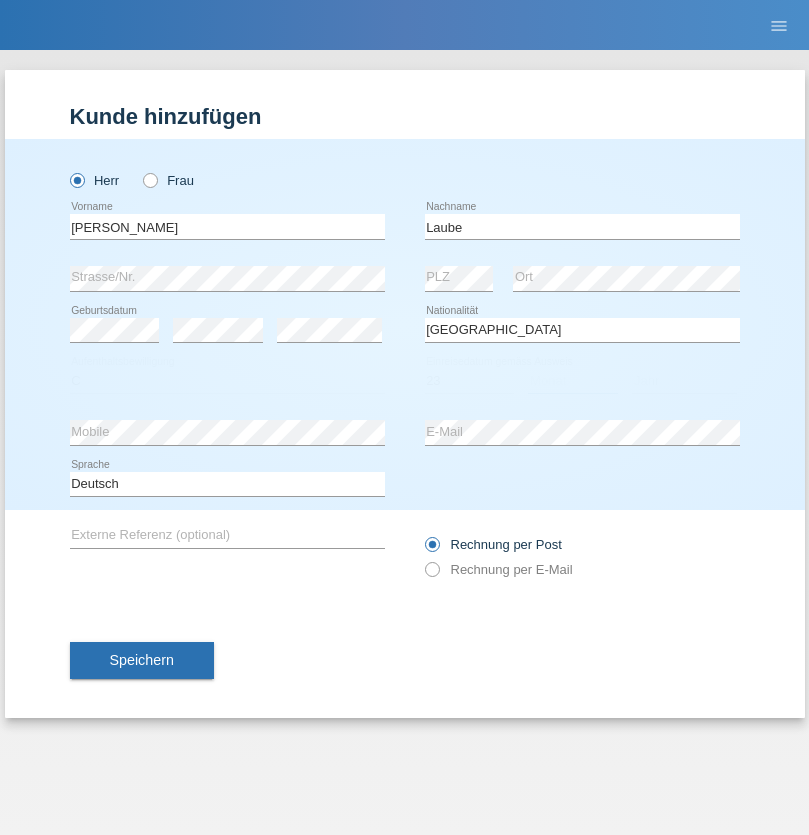 select on "03" 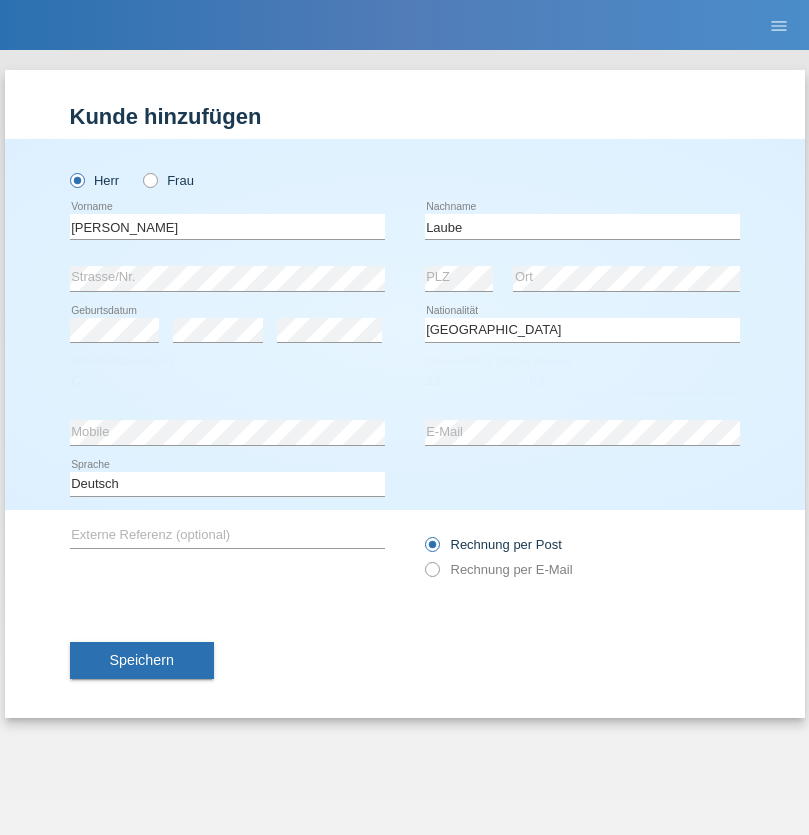 select on "2000" 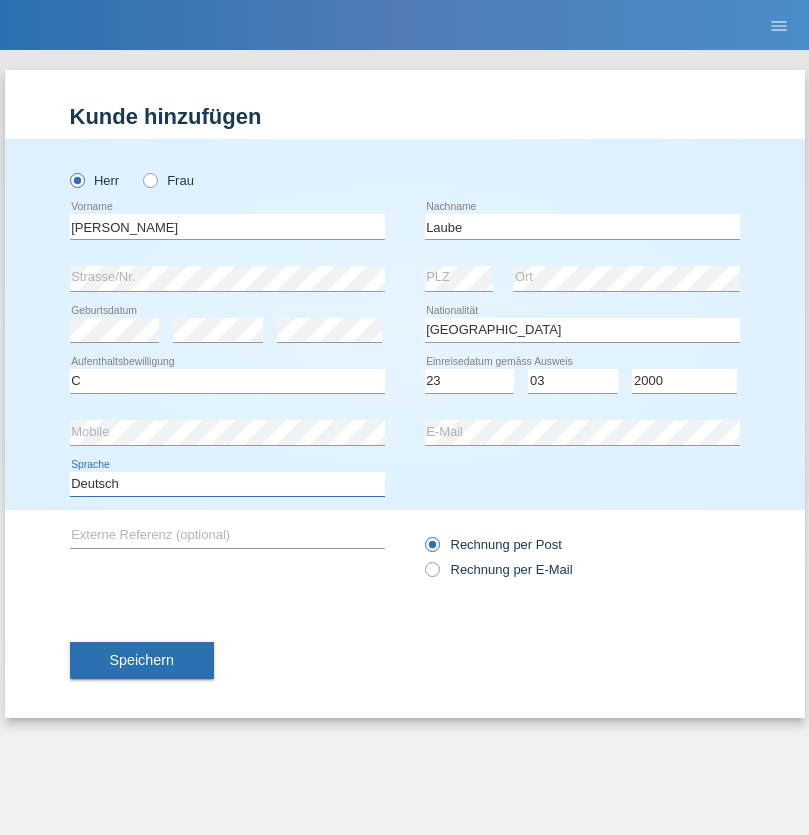 select on "en" 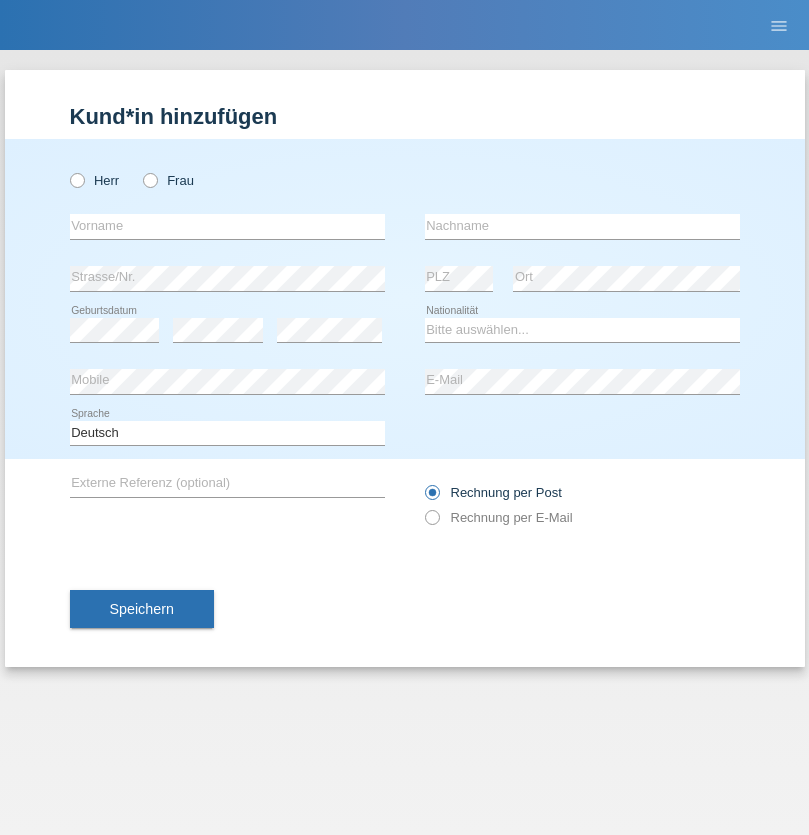 scroll, scrollTop: 0, scrollLeft: 0, axis: both 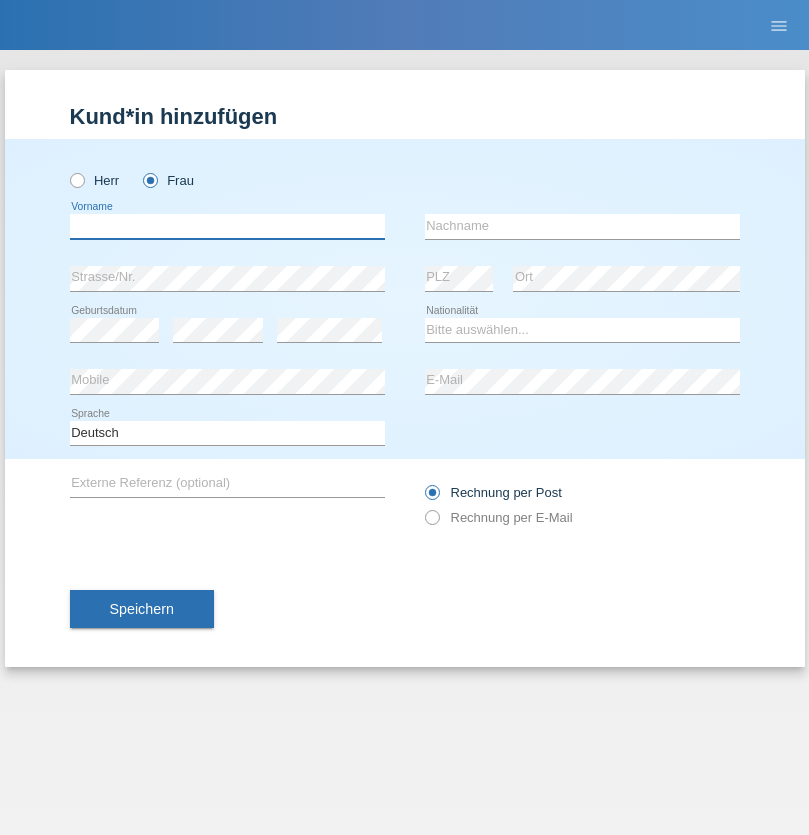 click at bounding box center [227, 226] 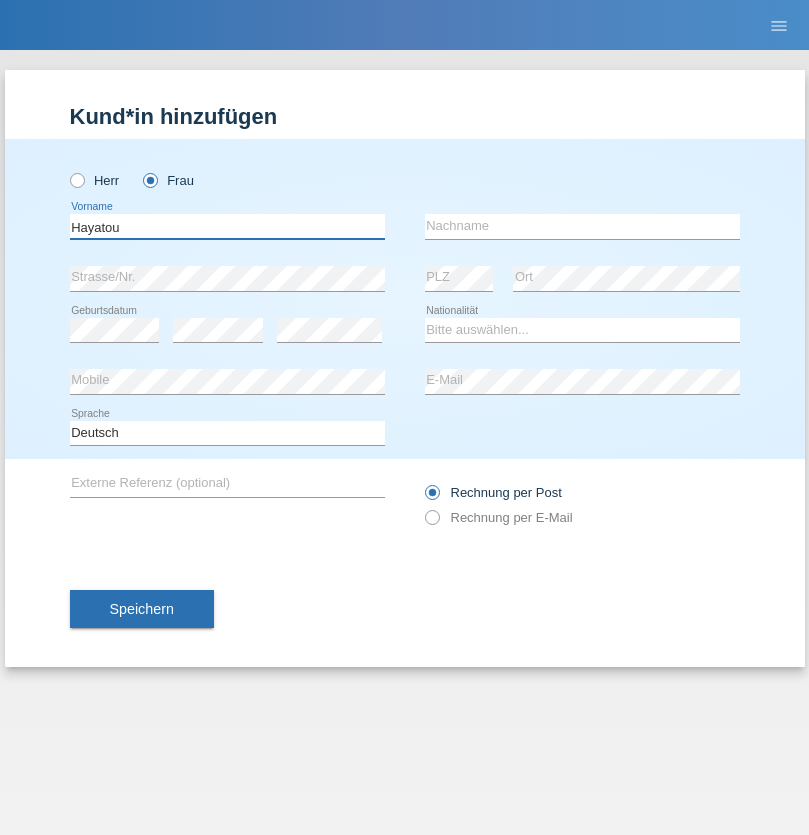 type on "Hayatou" 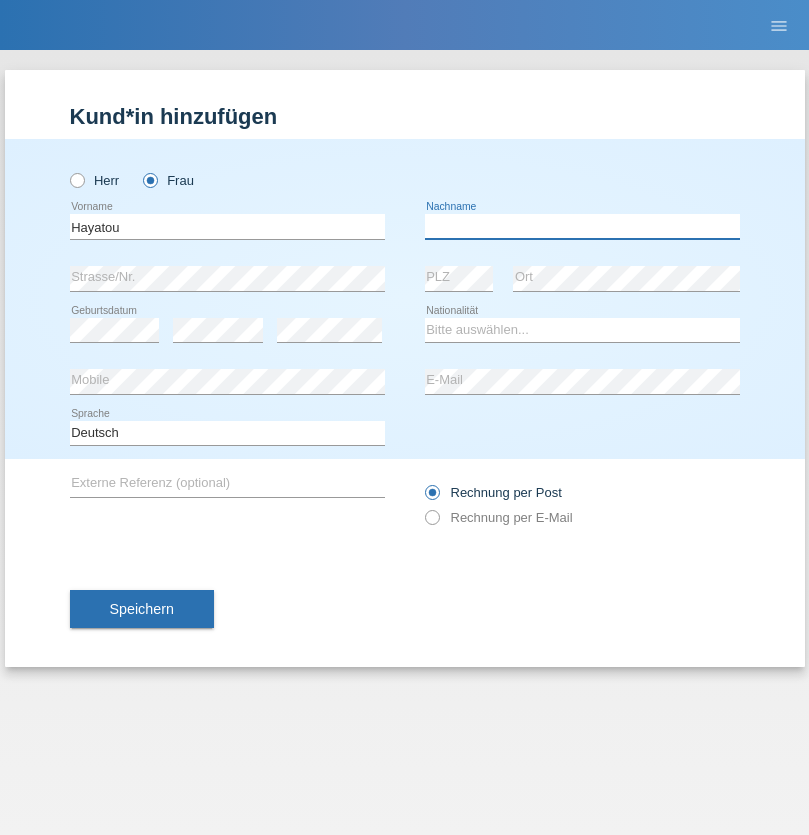 click at bounding box center [582, 226] 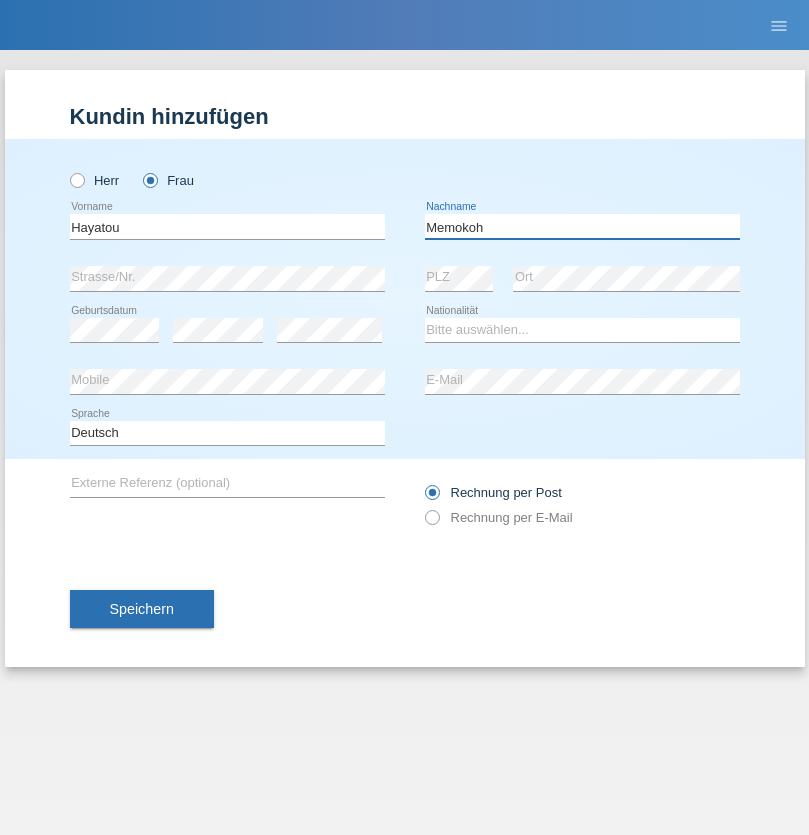 type on "Memokoh" 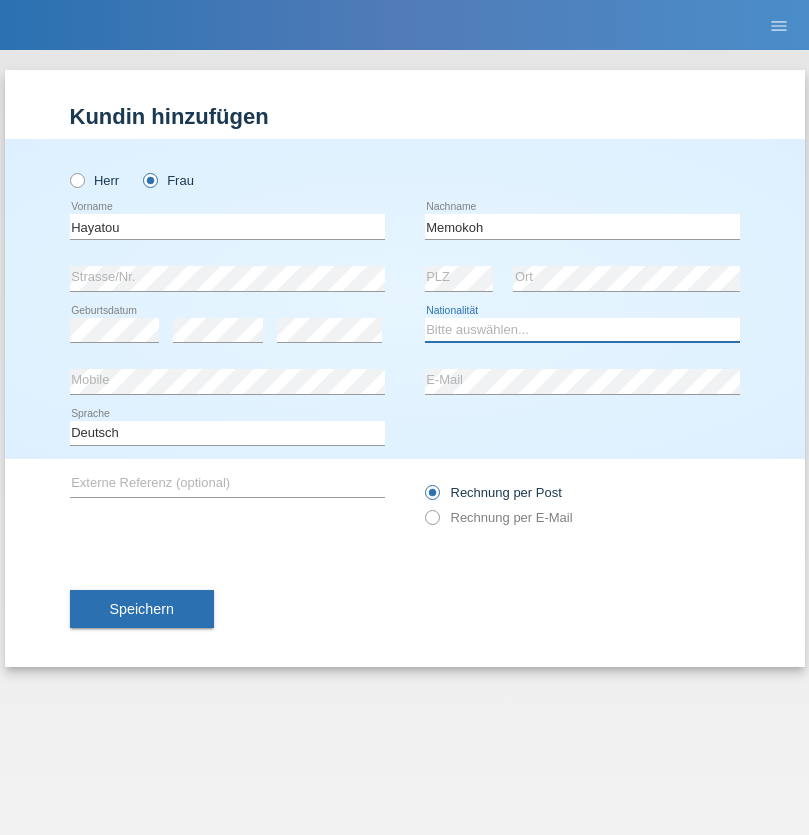select on "FR" 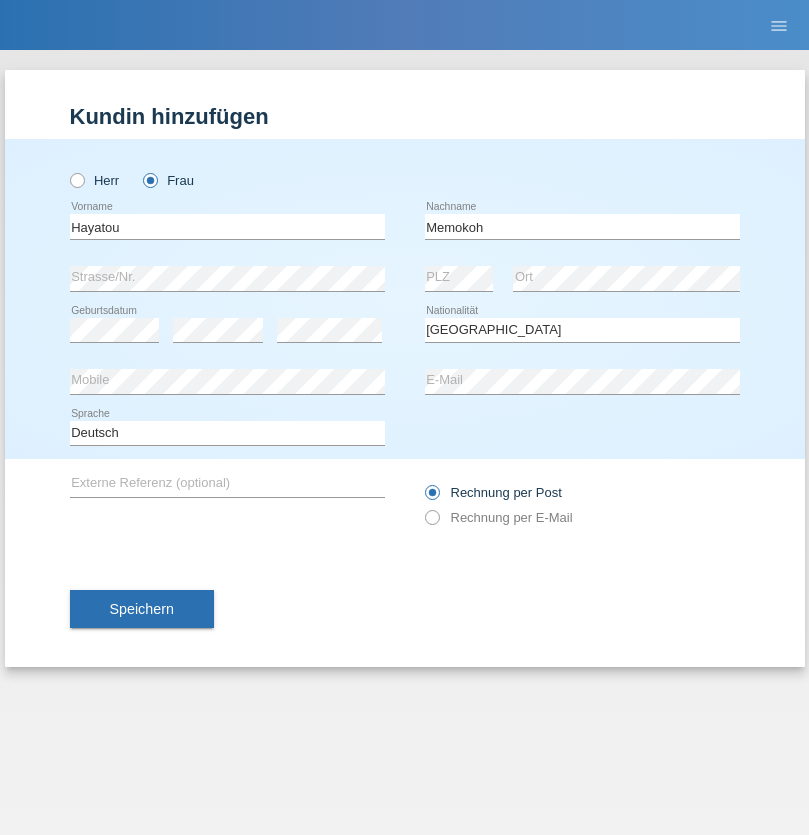 select on "C" 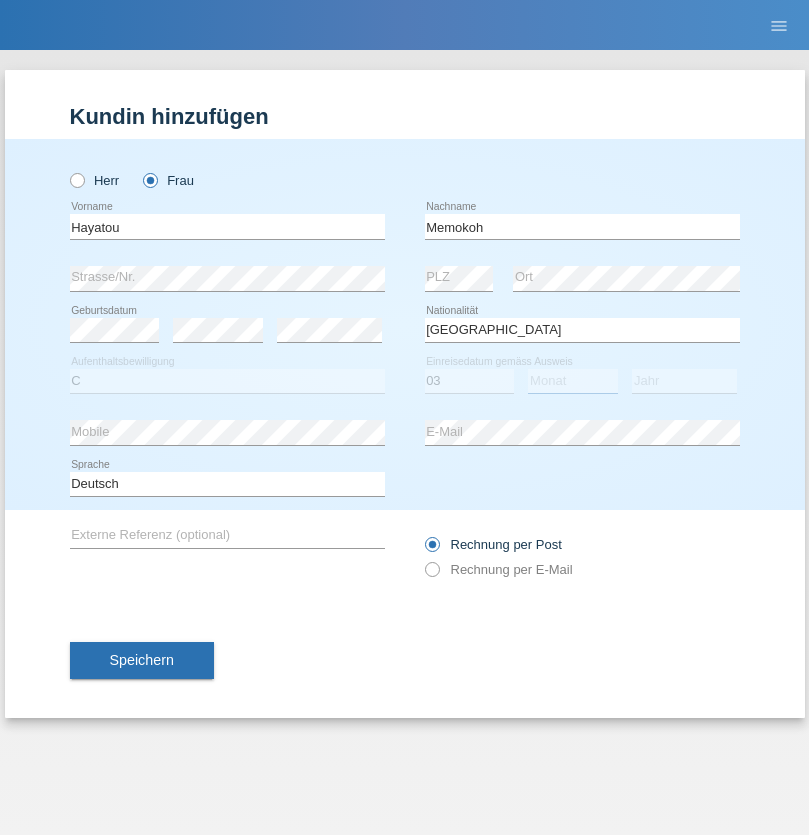 select on "05" 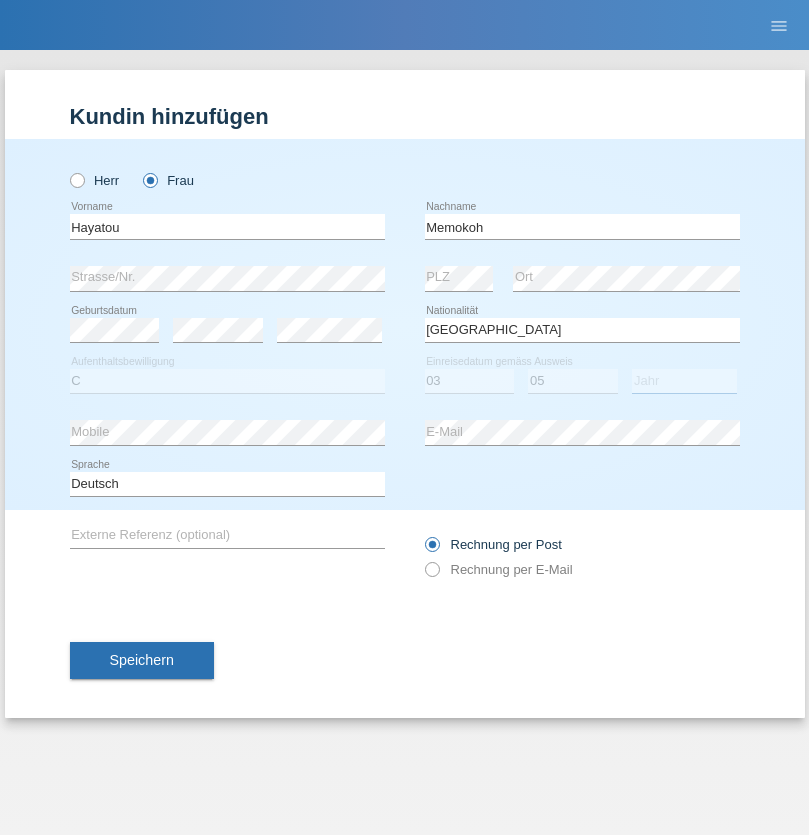 select on "2021" 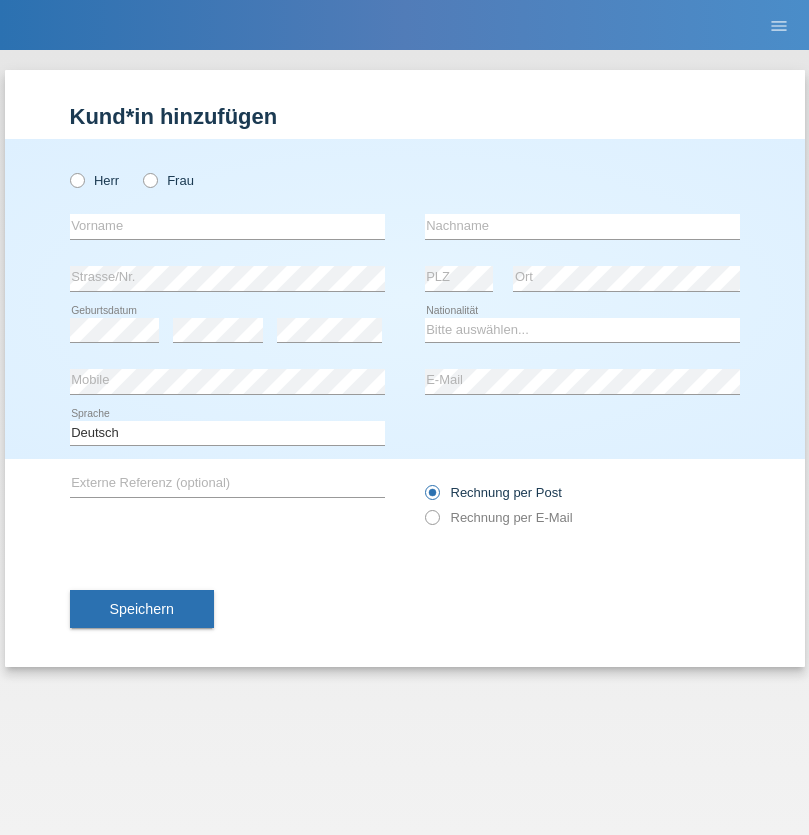 scroll, scrollTop: 0, scrollLeft: 0, axis: both 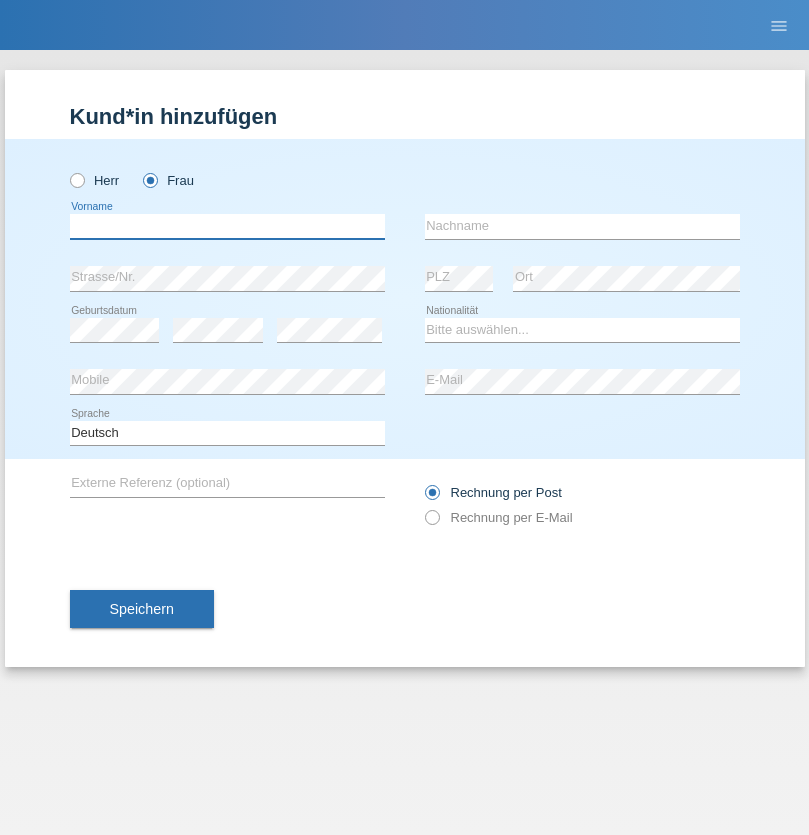 click at bounding box center [227, 226] 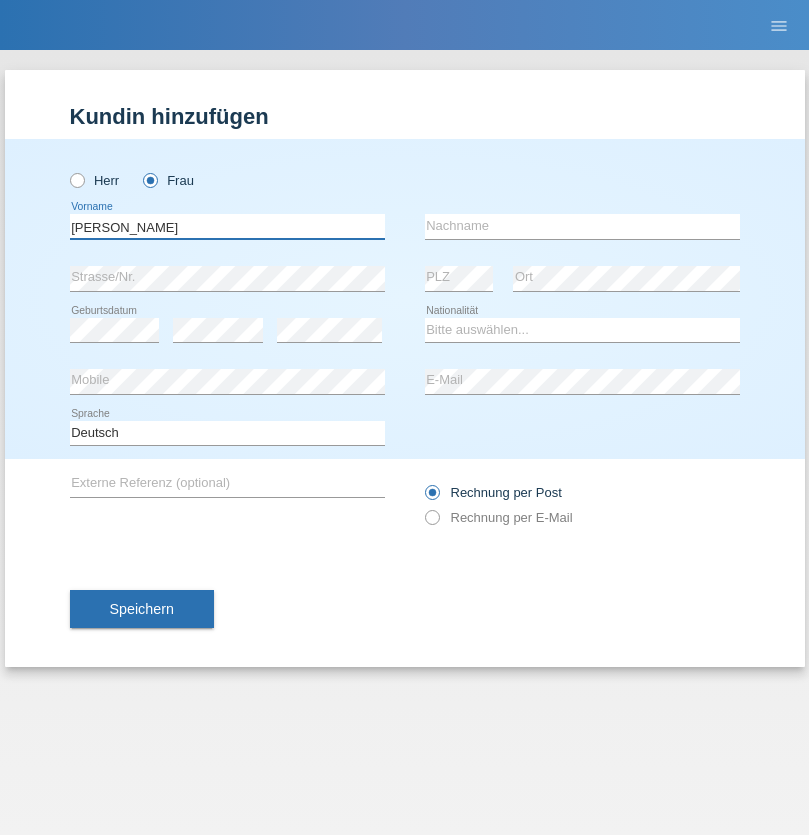 type on "Melanie" 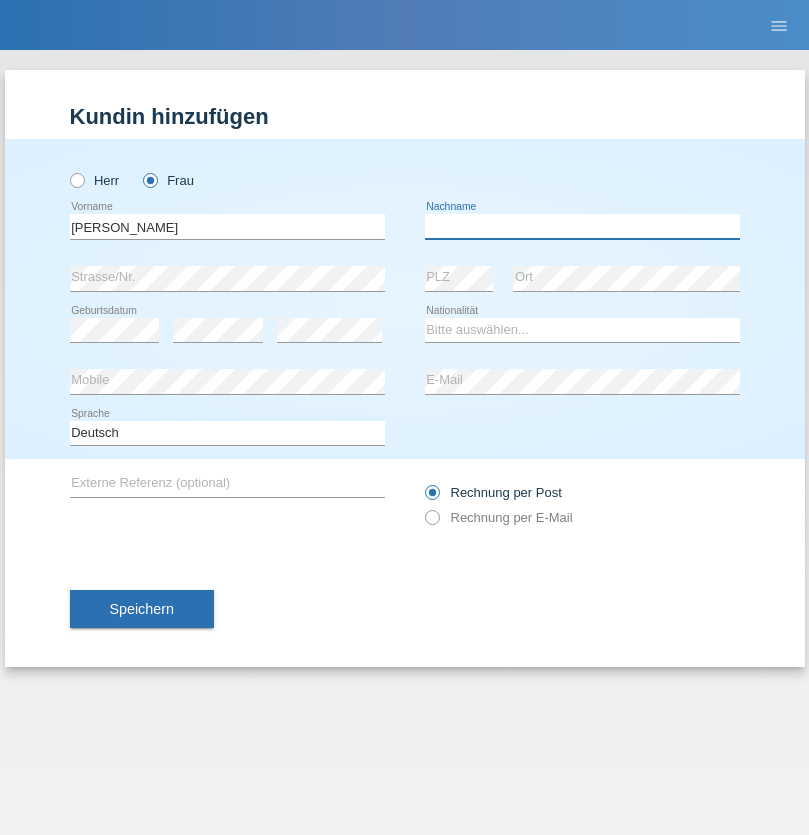 click at bounding box center [582, 226] 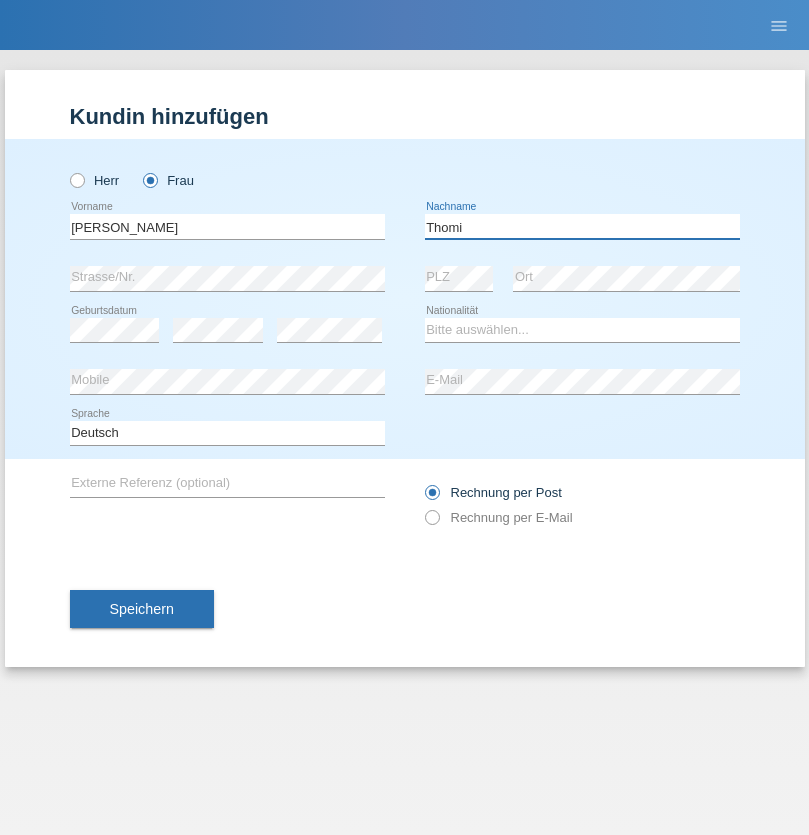 type on "Thomi" 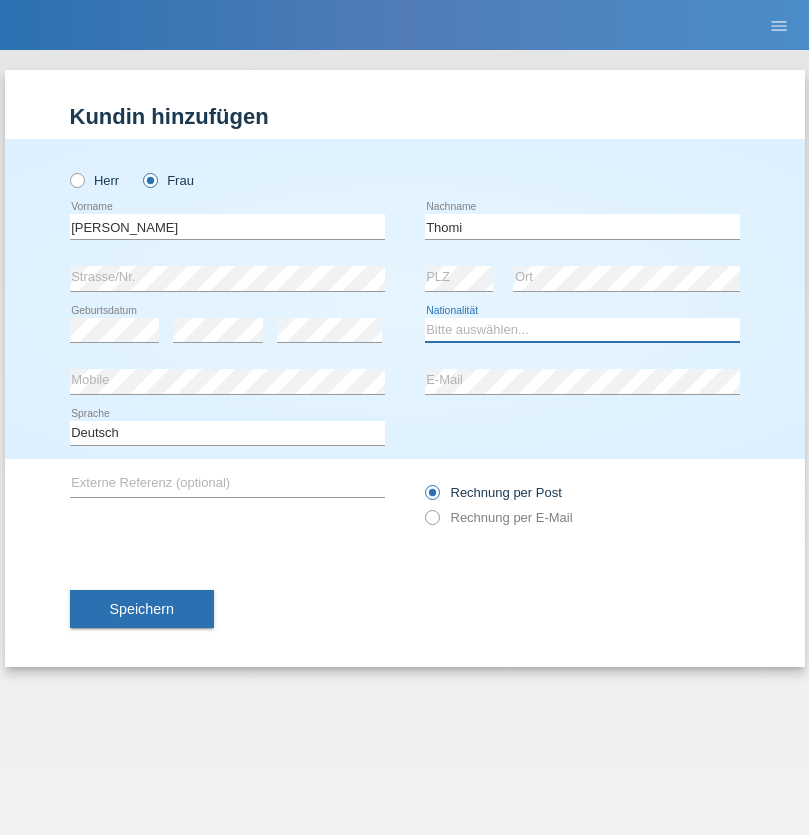 select on "CH" 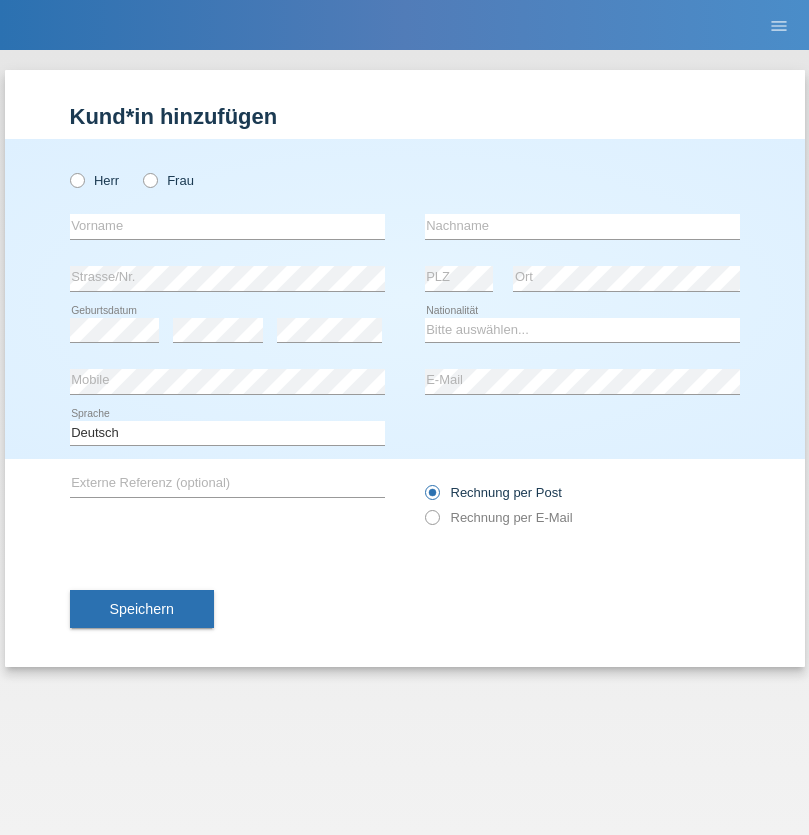 scroll, scrollTop: 0, scrollLeft: 0, axis: both 